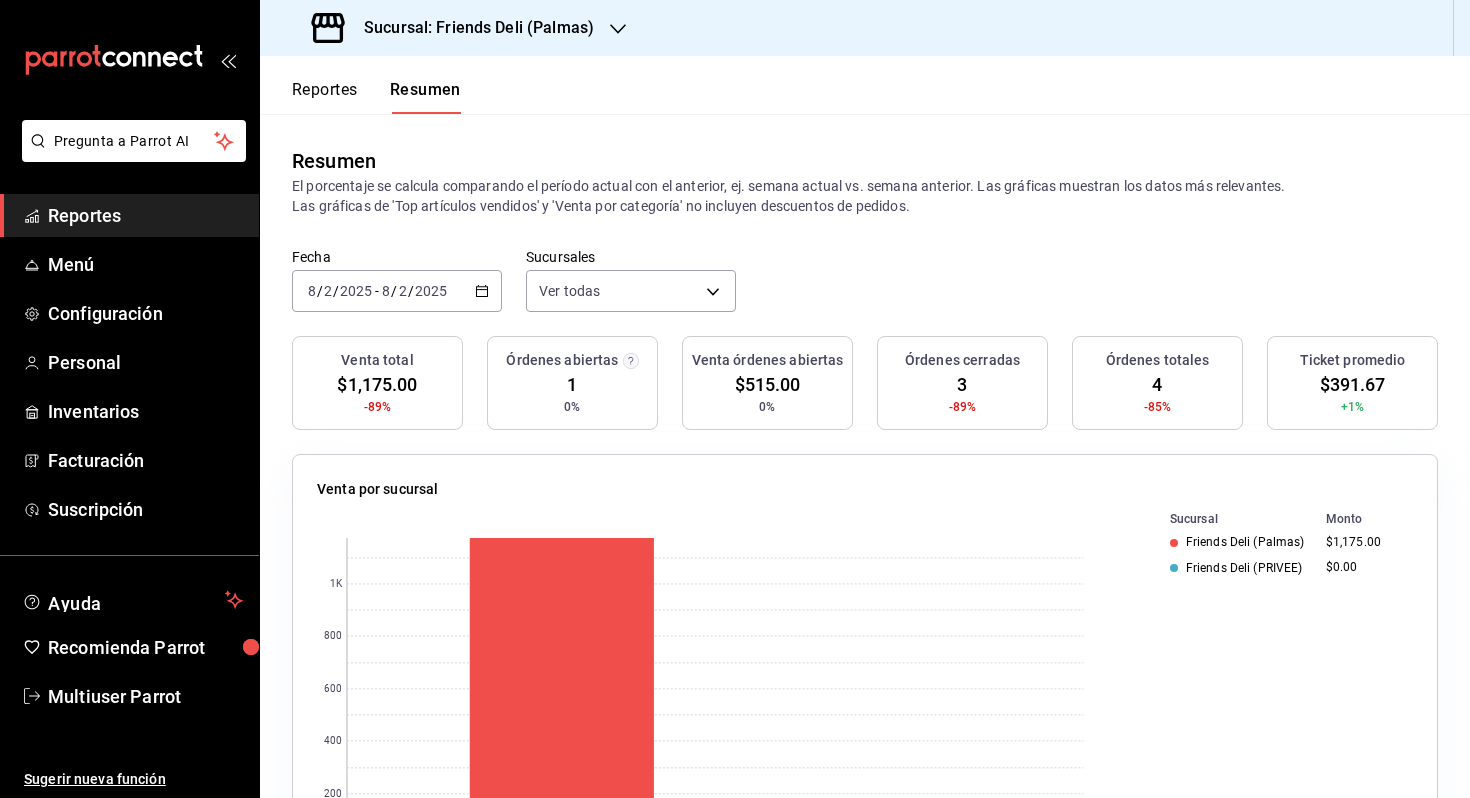 scroll, scrollTop: 0, scrollLeft: 0, axis: both 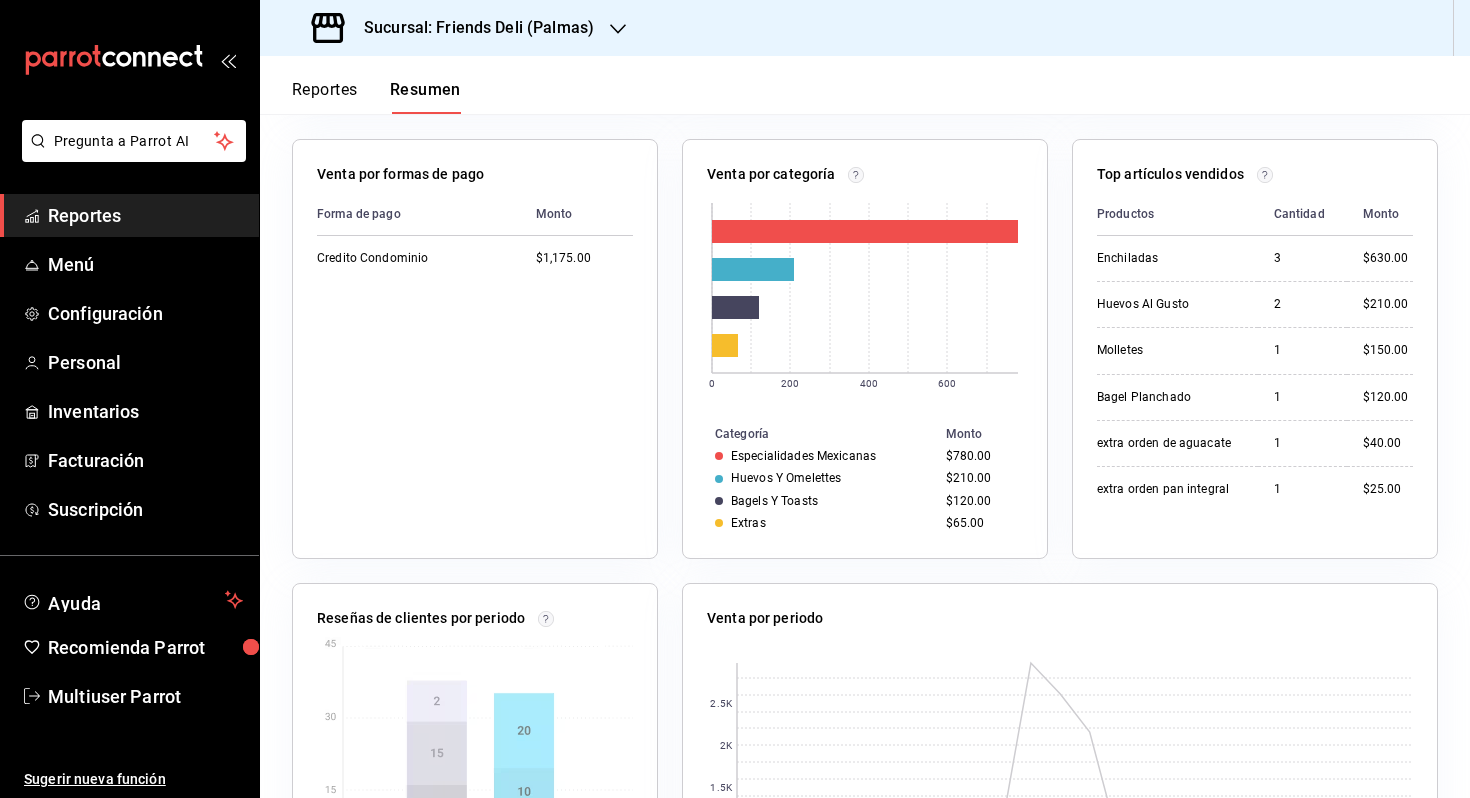 click on "Reportes" at bounding box center [325, 97] 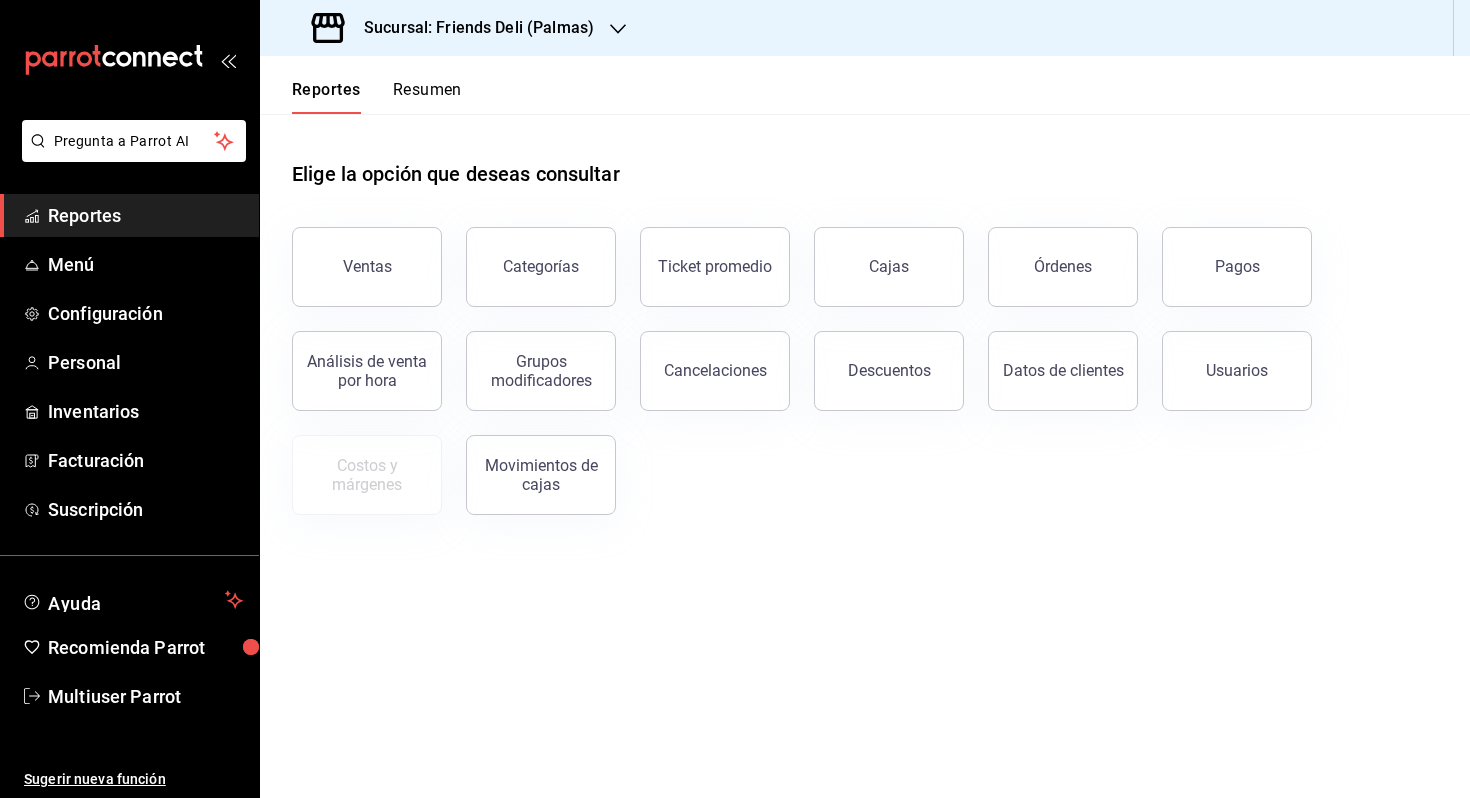 click on "Reportes Resumen" at bounding box center (361, 85) 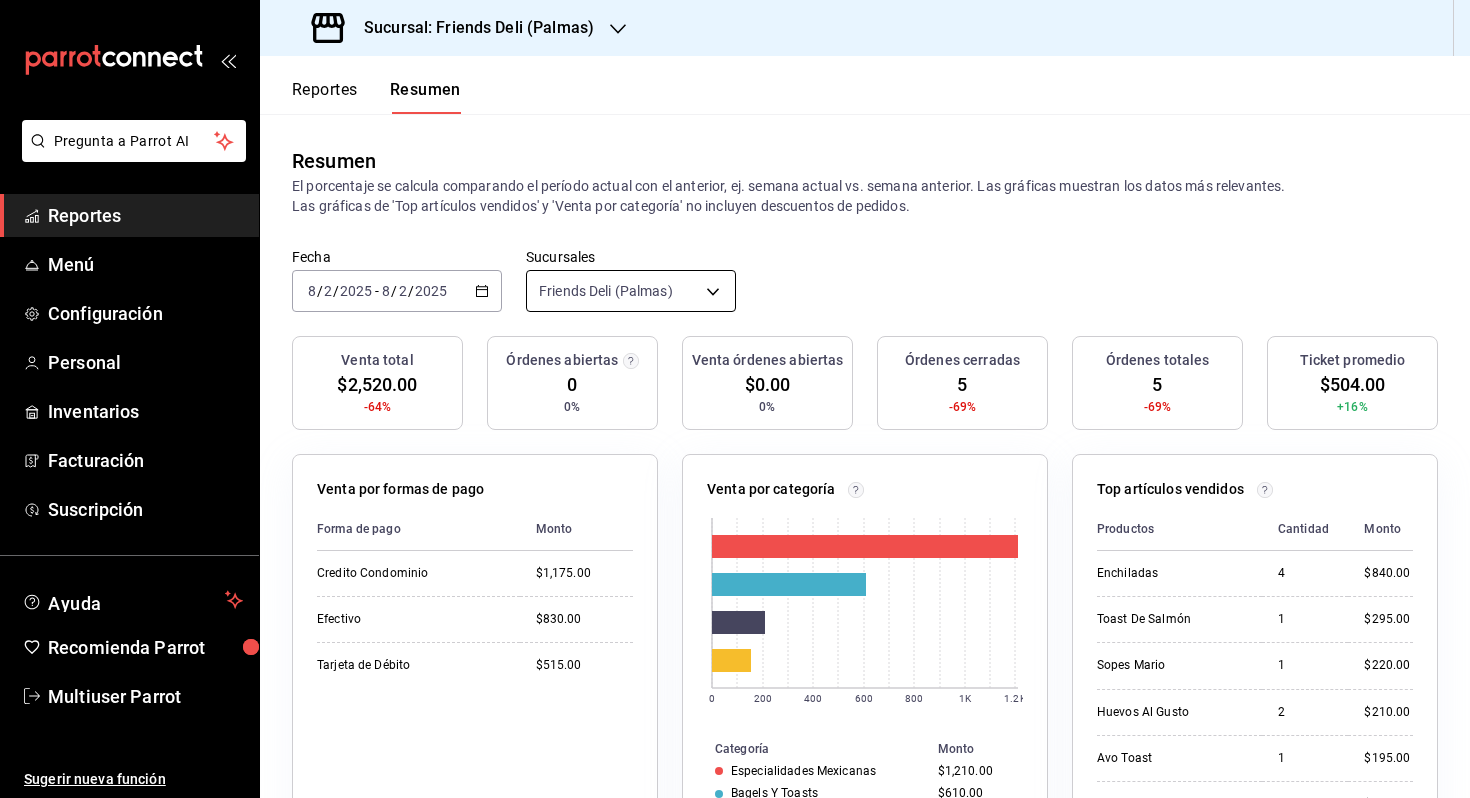 click on "Pregunta a Parrot AI Reportes   Menú   Configuración   Personal   Inventarios   Facturación   Suscripción   Ayuda Recomienda Parrot   Multiuser Parrot   Sugerir nueva función   Sucursal: Friends Deli ([LOCATION]) Reportes Resumen Resumen El porcentaje se calcula comparando el período actual con el anterior, ej. semana actual vs. semana anterior. Las gráficas muestran los datos más relevantes.  Las gráficas de 'Top artículos vendidos' y 'Venta por categoría' no incluyen descuentos de pedidos. Fecha 2025-08-02 8 / 2 / 2025 - 2025-08-02 8 / 2 / 2025 Sucursales Friends Deli ([LOCATION]) [object Object] Venta total $2,520.00 -64% Órdenes abiertas 0 0% Venta órdenes abiertas $0.00 0% Órdenes cerradas 5 -69% Órdenes totales 5 -69% Ticket promedio $504.00 +16% Venta por formas de pago Forma de pago Monto Credito Condominio $1,175.00 Efectivo $830.00 Tarjeta de Débito $515.00 Venta por categoría   0 200 400 600 800 1K 1.2K Categoría Monto Especialidades Mexicanas $1,210.00 Bagels Y Toasts $610.00 $210.00   4" at bounding box center (735, 399) 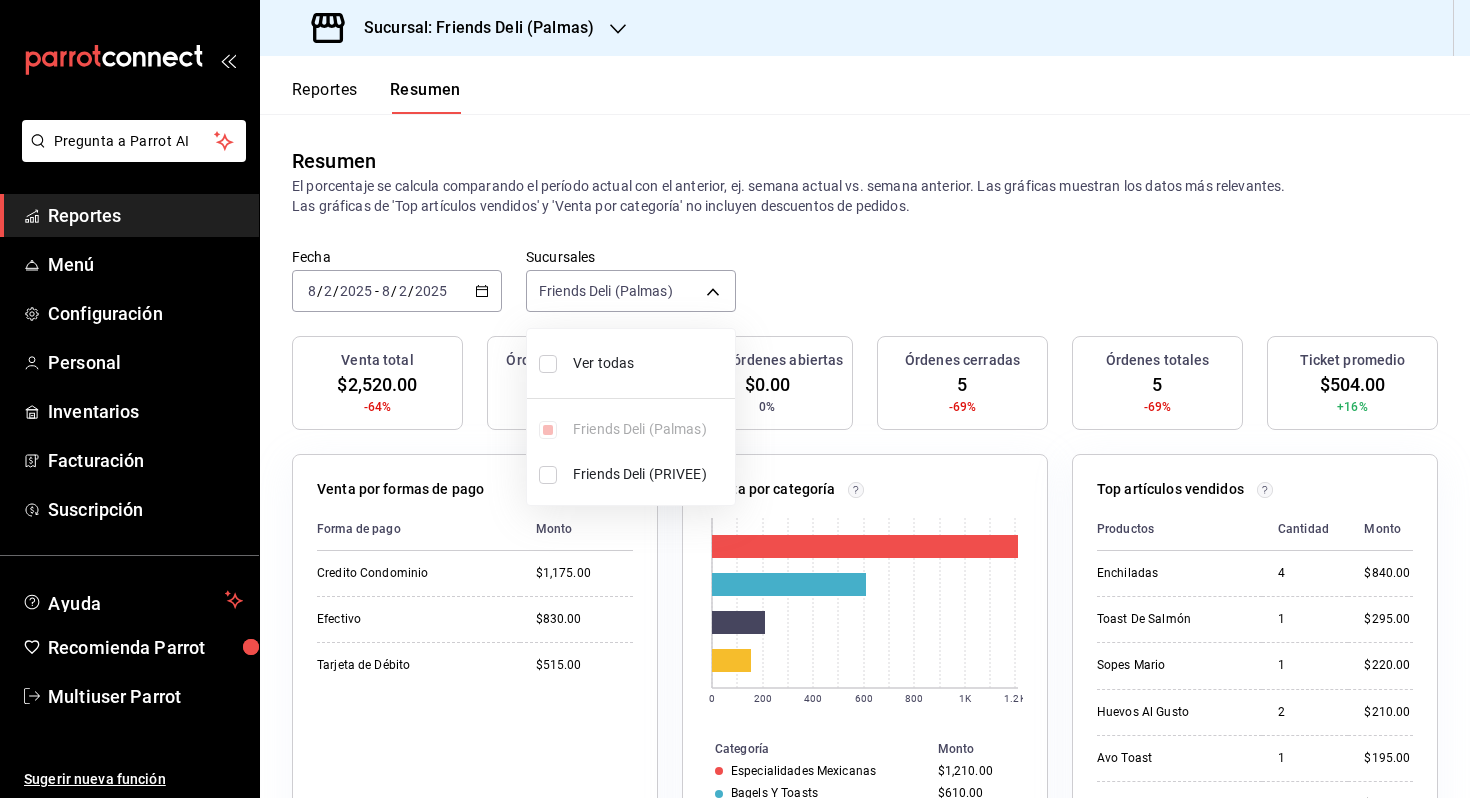 click on "Ver todas" at bounding box center [650, 363] 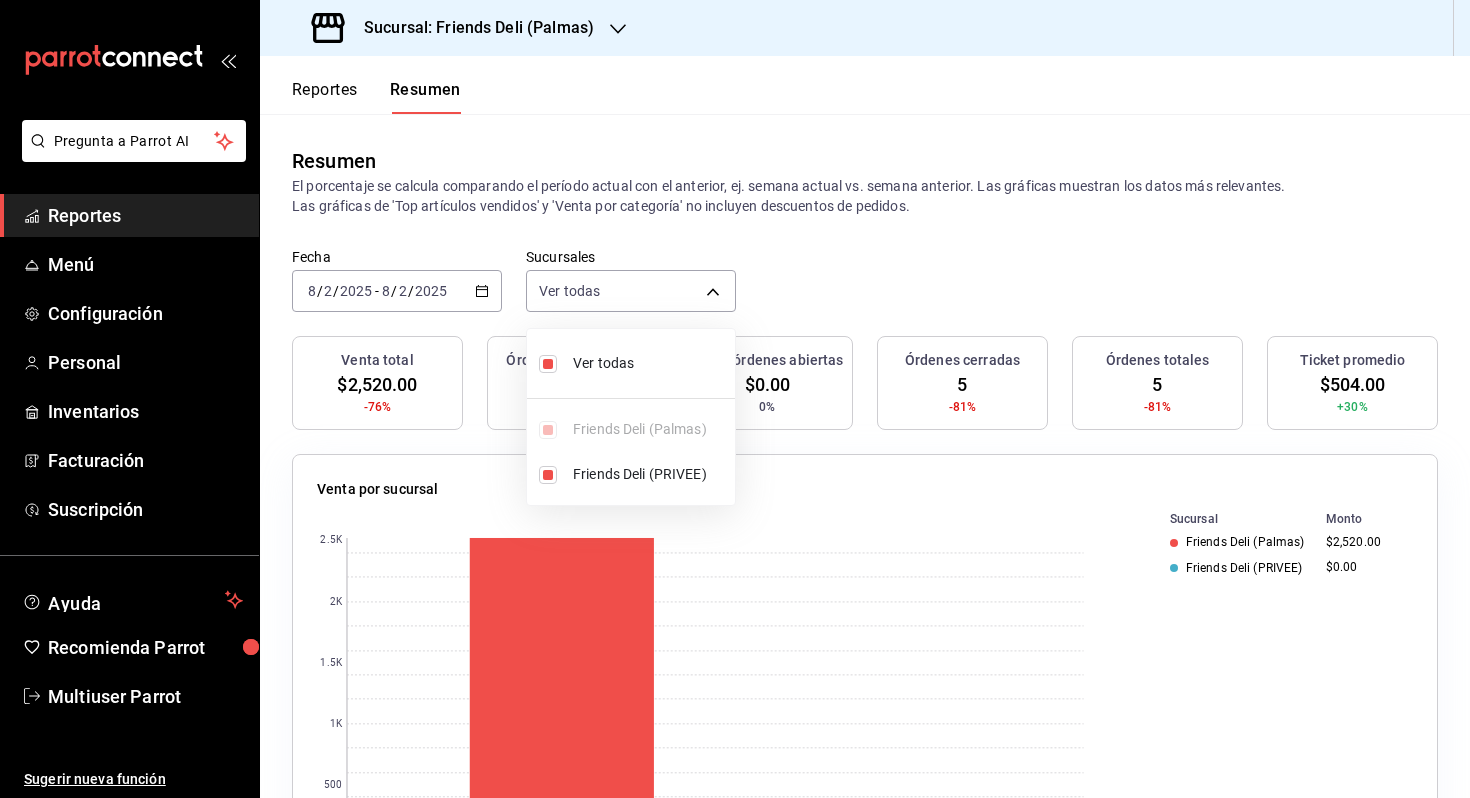 click at bounding box center [735, 399] 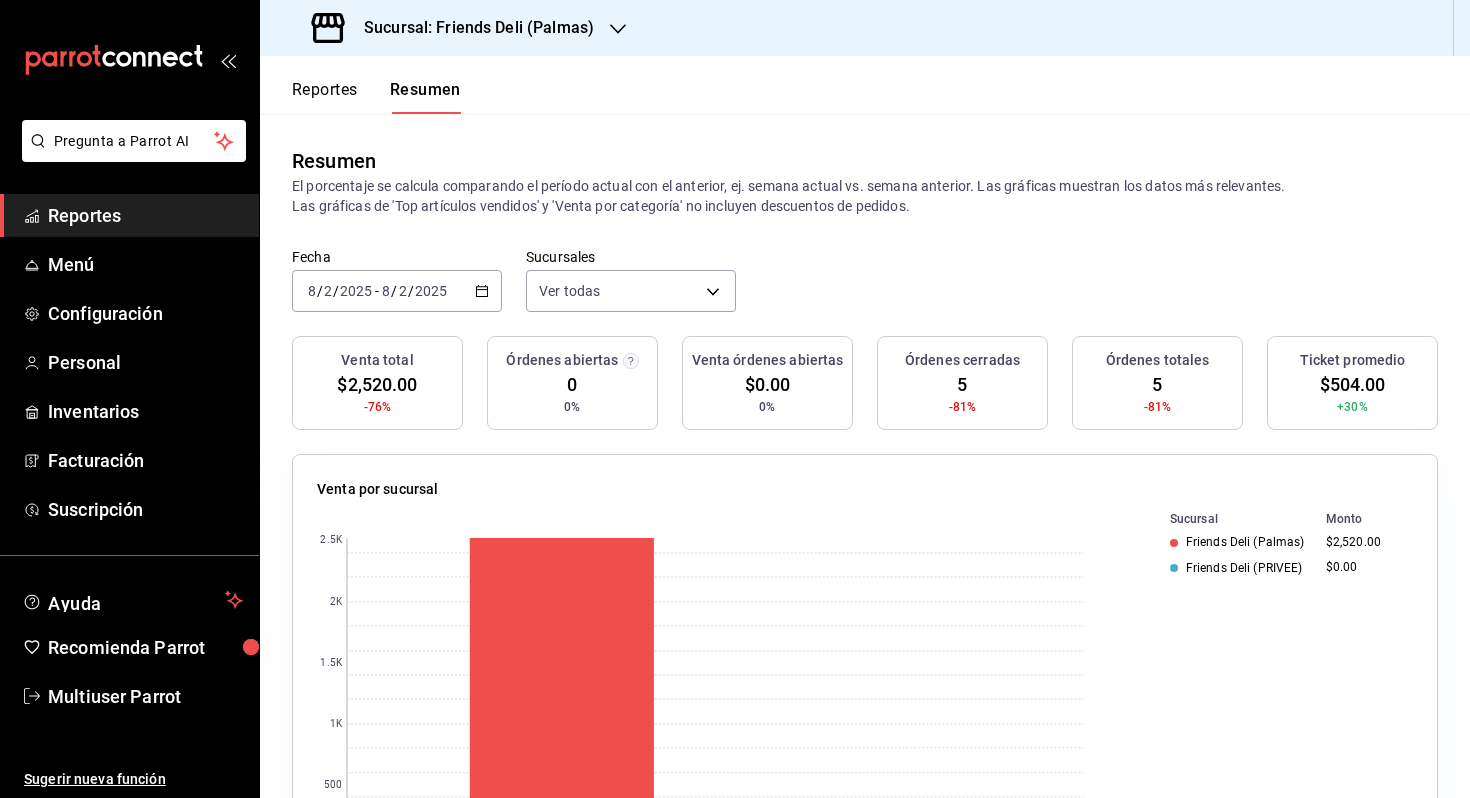 click 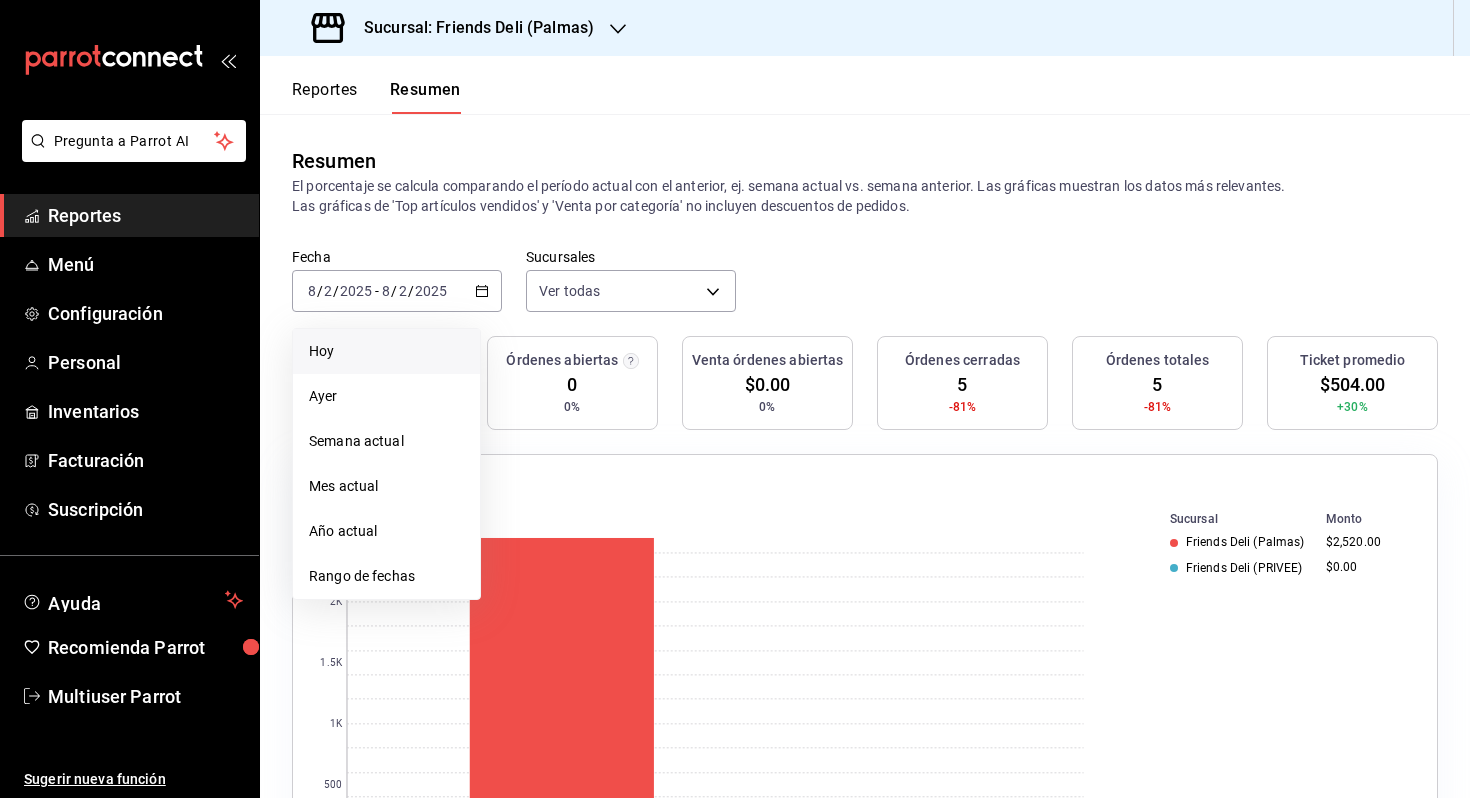 click on "Hoy" at bounding box center [386, 351] 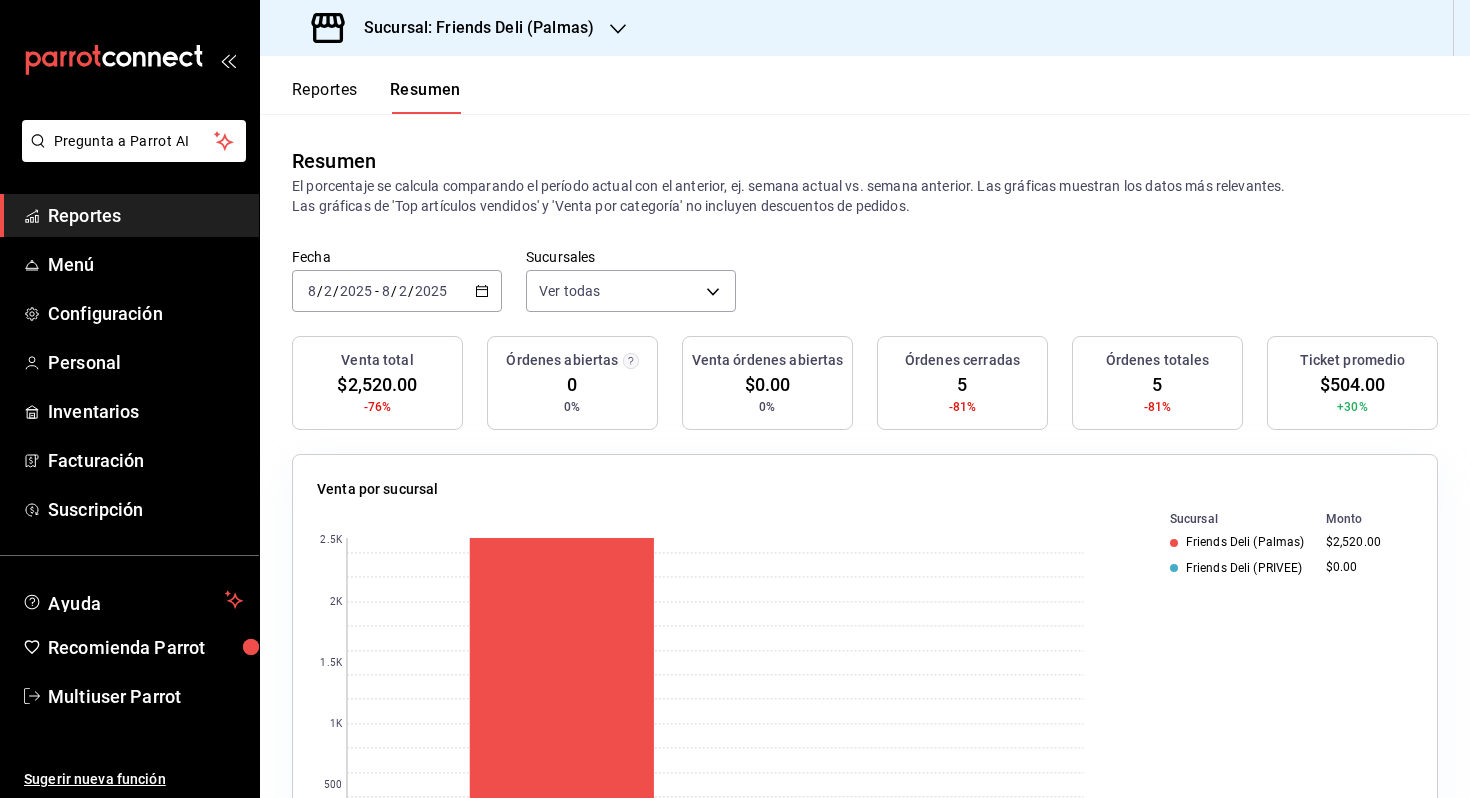 click on "Reportes" at bounding box center (325, 97) 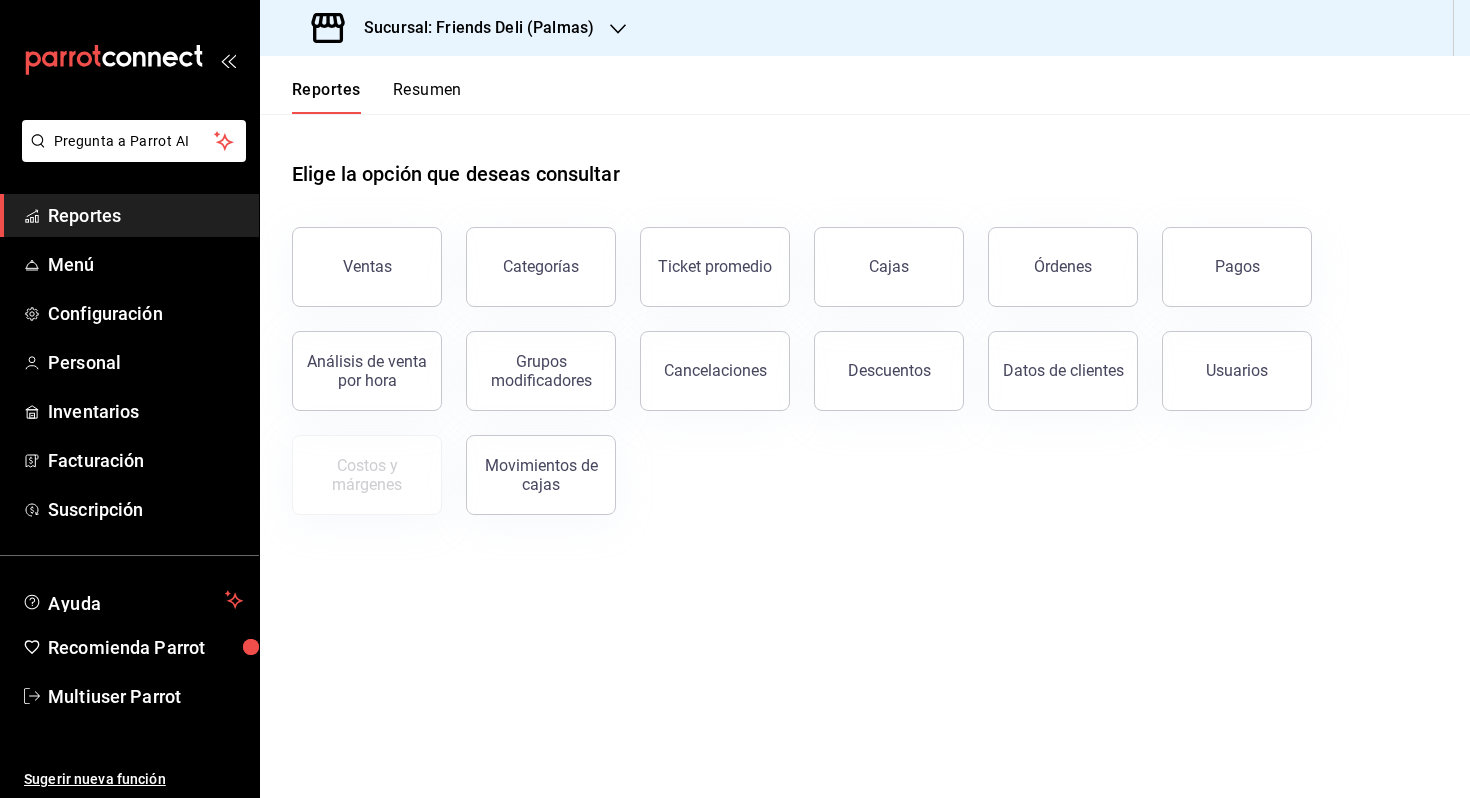 click on "Sucursal: Friends Deli (Palmas)" at bounding box center (471, 28) 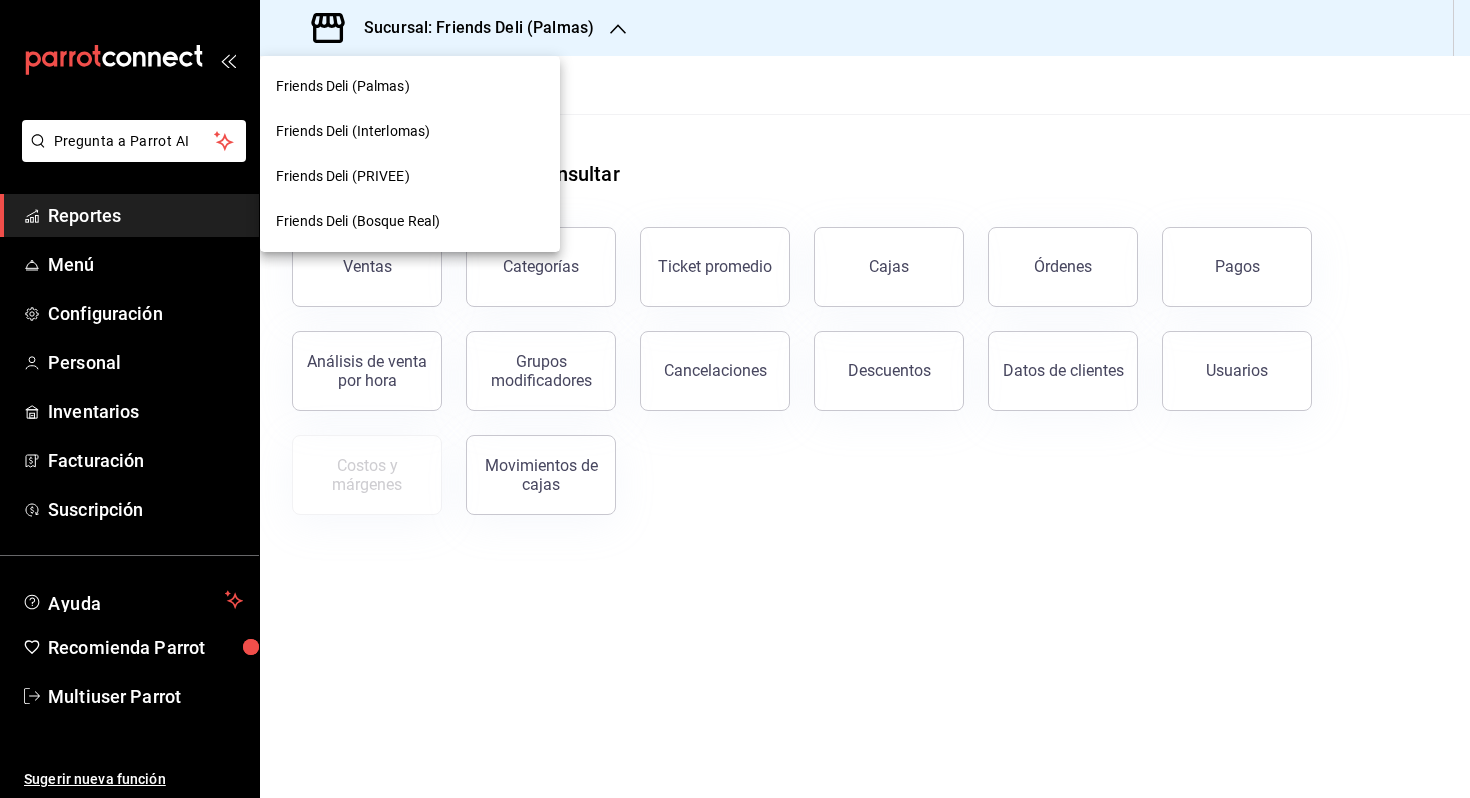 click at bounding box center (735, 399) 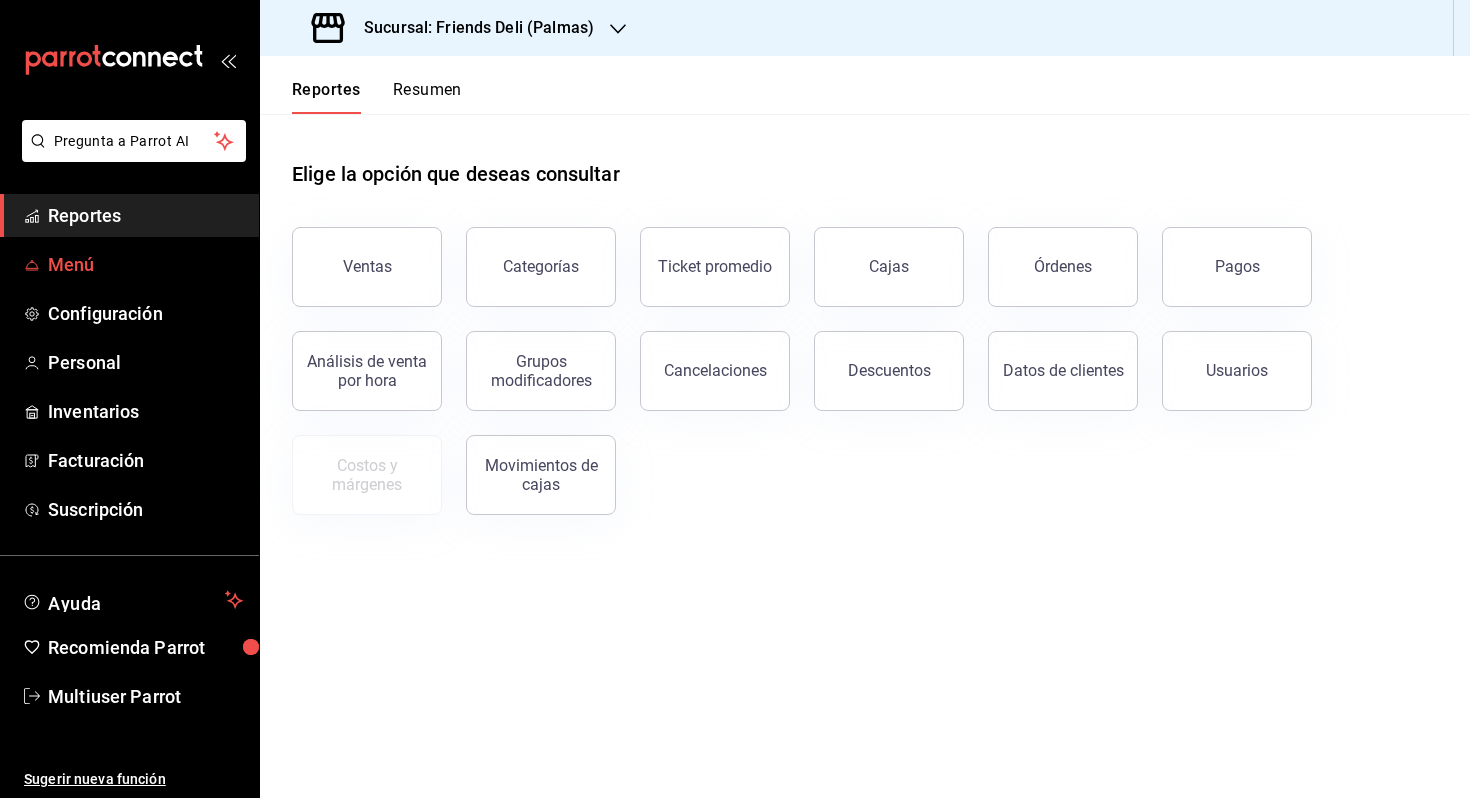 click on "Menú" at bounding box center (145, 264) 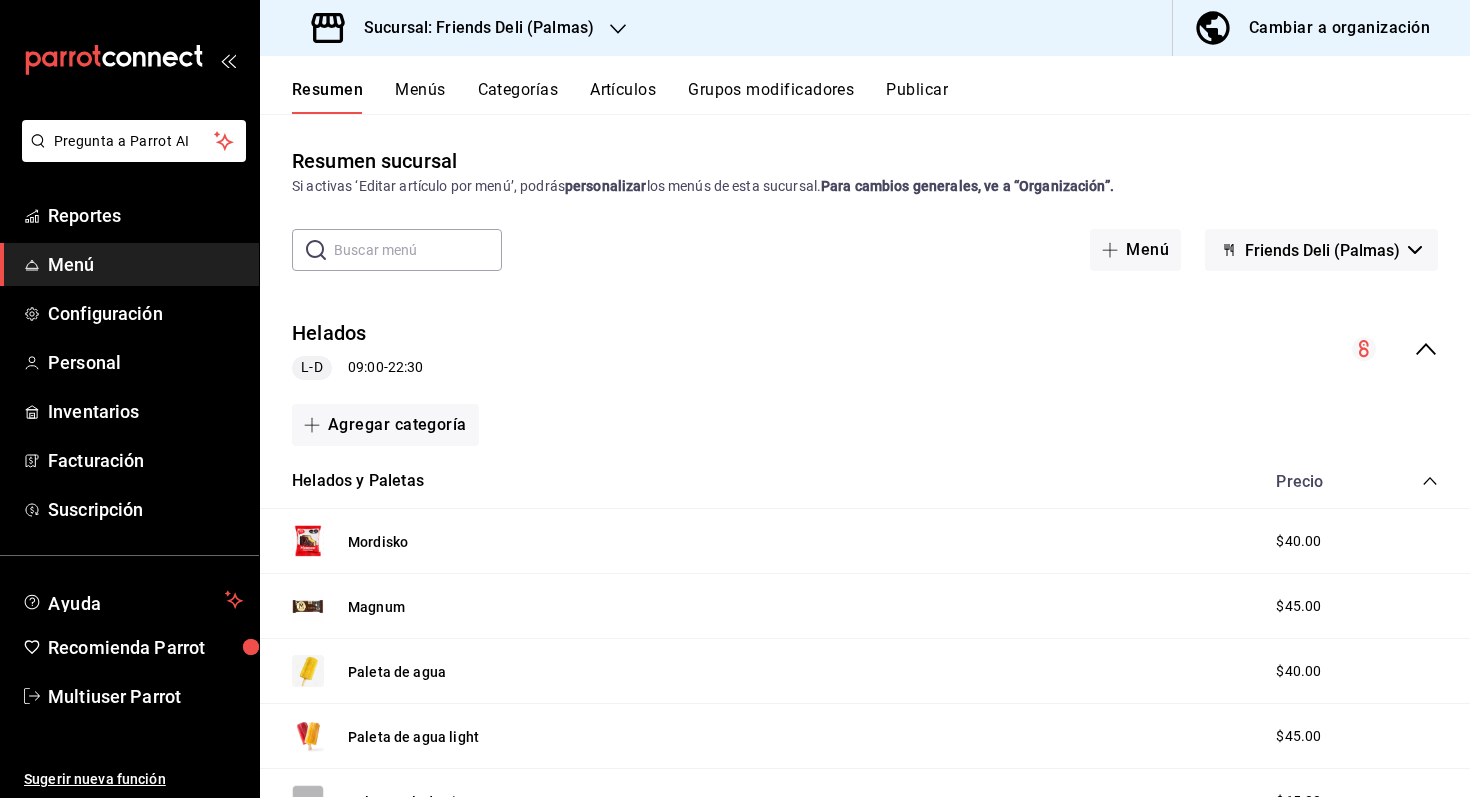 click on "Grupos modificadores" at bounding box center (771, 97) 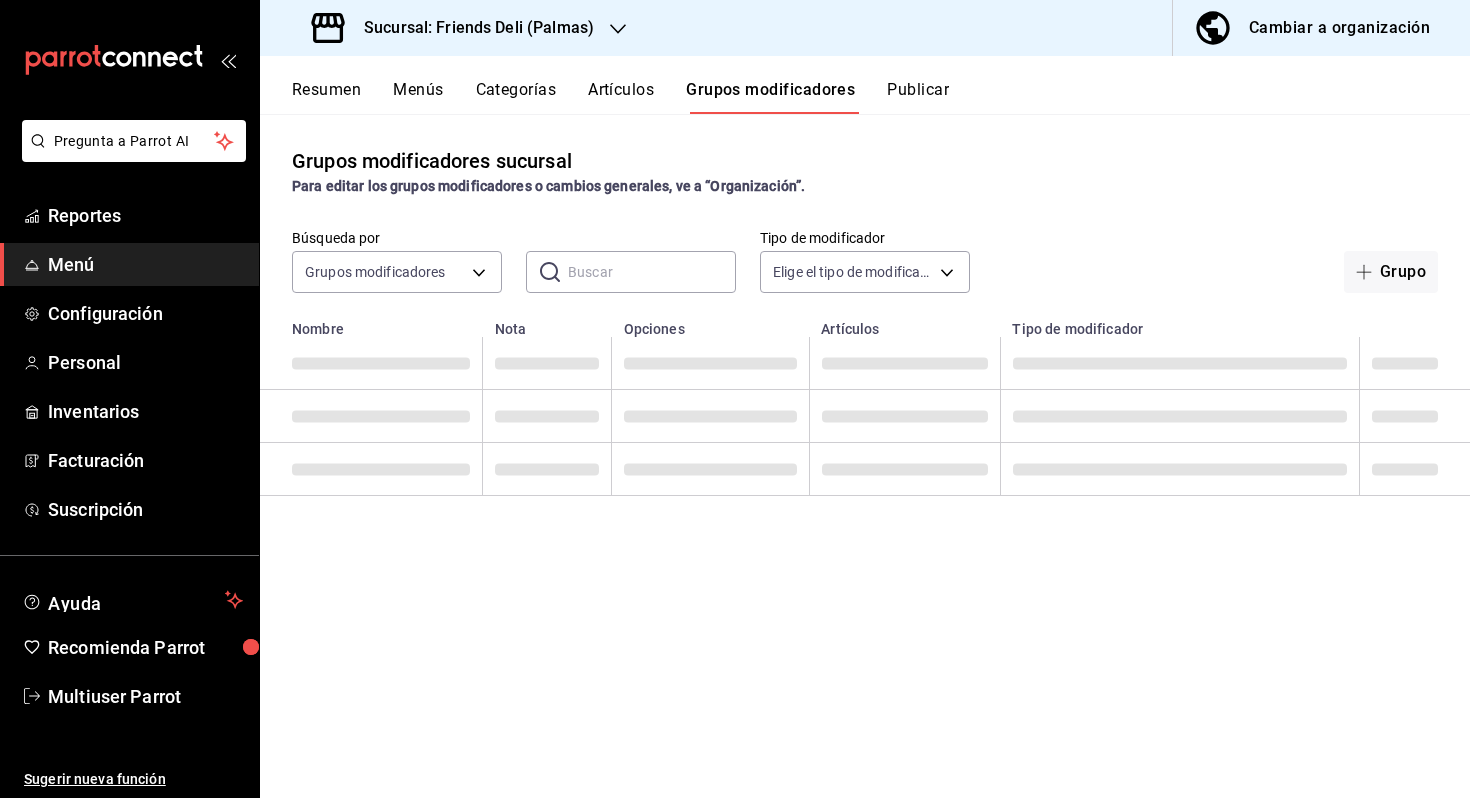 click on "Artículos" at bounding box center (621, 97) 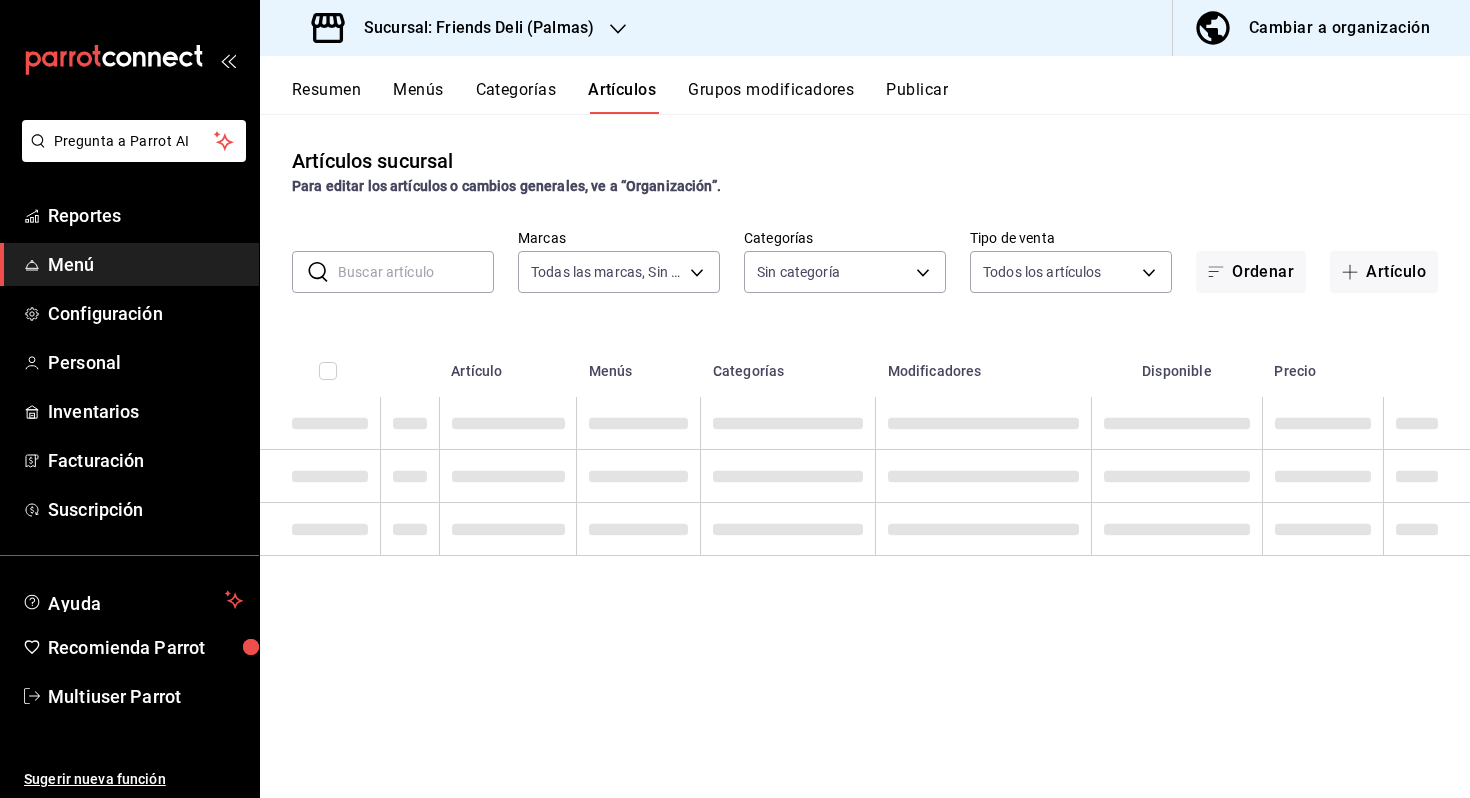 type on "055f862d-8dc9-4314-bdd6-ee50a0a5dd8e" 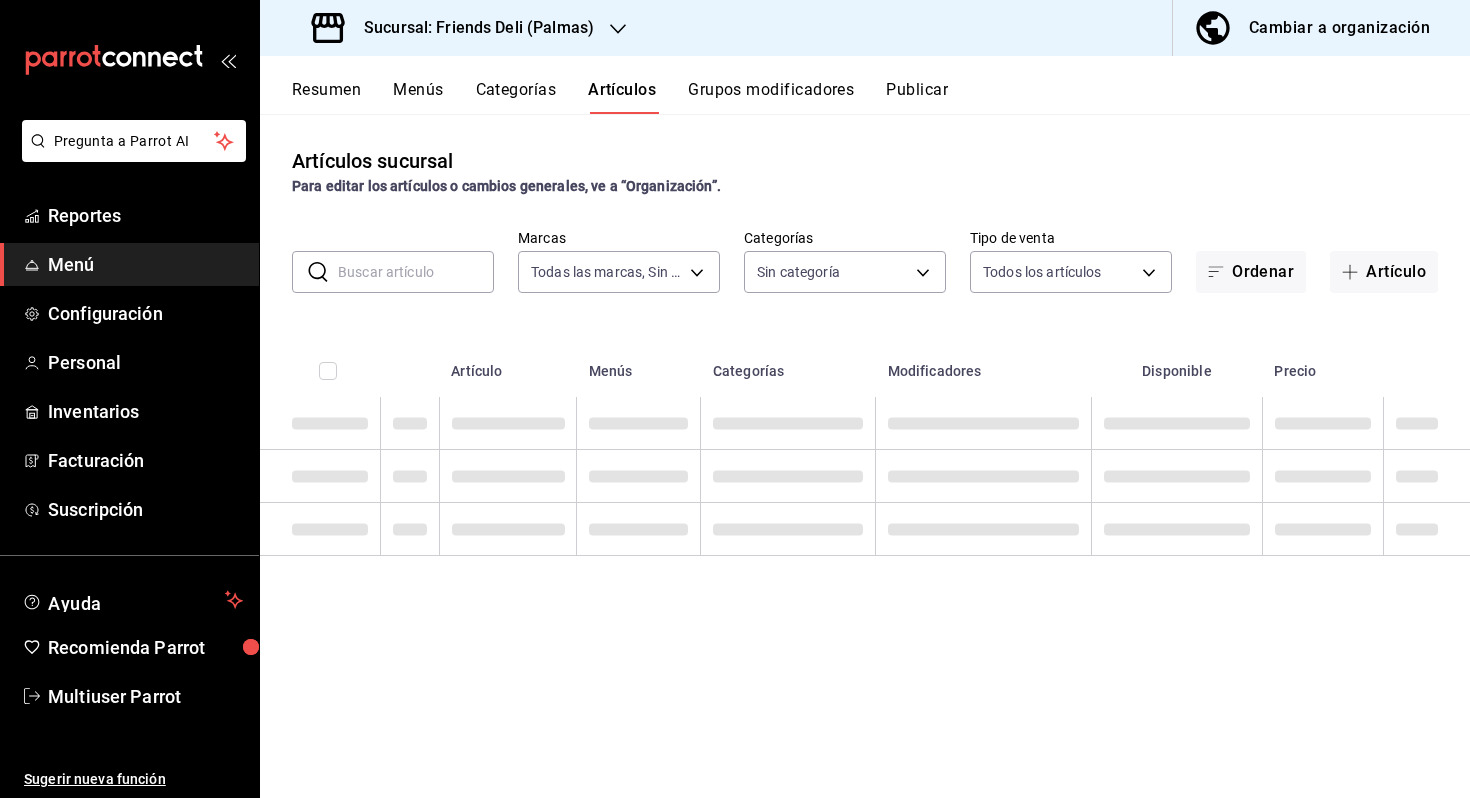 type on "8690b05e-5f40-4a89-b78e-b74ae3dc7a6a,5bf23257-4384-4bb4-8505-8abaf2135d05,812546c6-6c56-495f-a631-c484a3e0b9a6,eb22b8f8-eb02-443c-8ca2-88b707da411d,0a783c8d-51a0-4245-b899-1e584253f4b3,54ff88e7-0d84-4b5d-85ad-630cea07d544,b27e4d23-8f44-4a6d-b276-422dac677e12,16bf2616-affc-4342-843e-caff60def910,735862d8-0b1e-44cd-ba27-a7cd6425672a,11e060f5-f0c6-4897-90f5-a71ef6ee44af,9428428c-250f-418d-b4bc-e8057b6e1223,bb05548f-f7e8-4bfa-9384-07d599088814,4a92693f-780e-4118-a3a5-07a8ded218e9,eea54ba1-5f71-4d4d-953f-f2f49bfcabcf,5b73d822-3c89-4e6c-83bf-b61c535a4934,1f85da4f-03cb-4cd5-8690-d946e83bc01c,23bbaeb7-e772-4bb0-a7d5-b1c7f7cd434a,4060df5c-ffe8-4d5e-865b-839e58db2659,ef7ff163-acc9-44af-a3b4-e24b20ffb7a4,a982cd78-374f-41e9-8ad8-b9f7a2038ffe,e03c09a6-bc68-4335-a95b-020b3f05eb3b,ee5ee94b-3fe5-4e4f-8f62-9d252fa18543,946a0662-f3af-44f1-8cc6-a33ae6d5c862,c895856e-ec01-43e9-a8c7-9d6eb361f6ab,457b7b90-ad55-4221-947d-e46a5bea9a94,949ff178-7a00-4e85-84f1-f28afc8b4cd8" 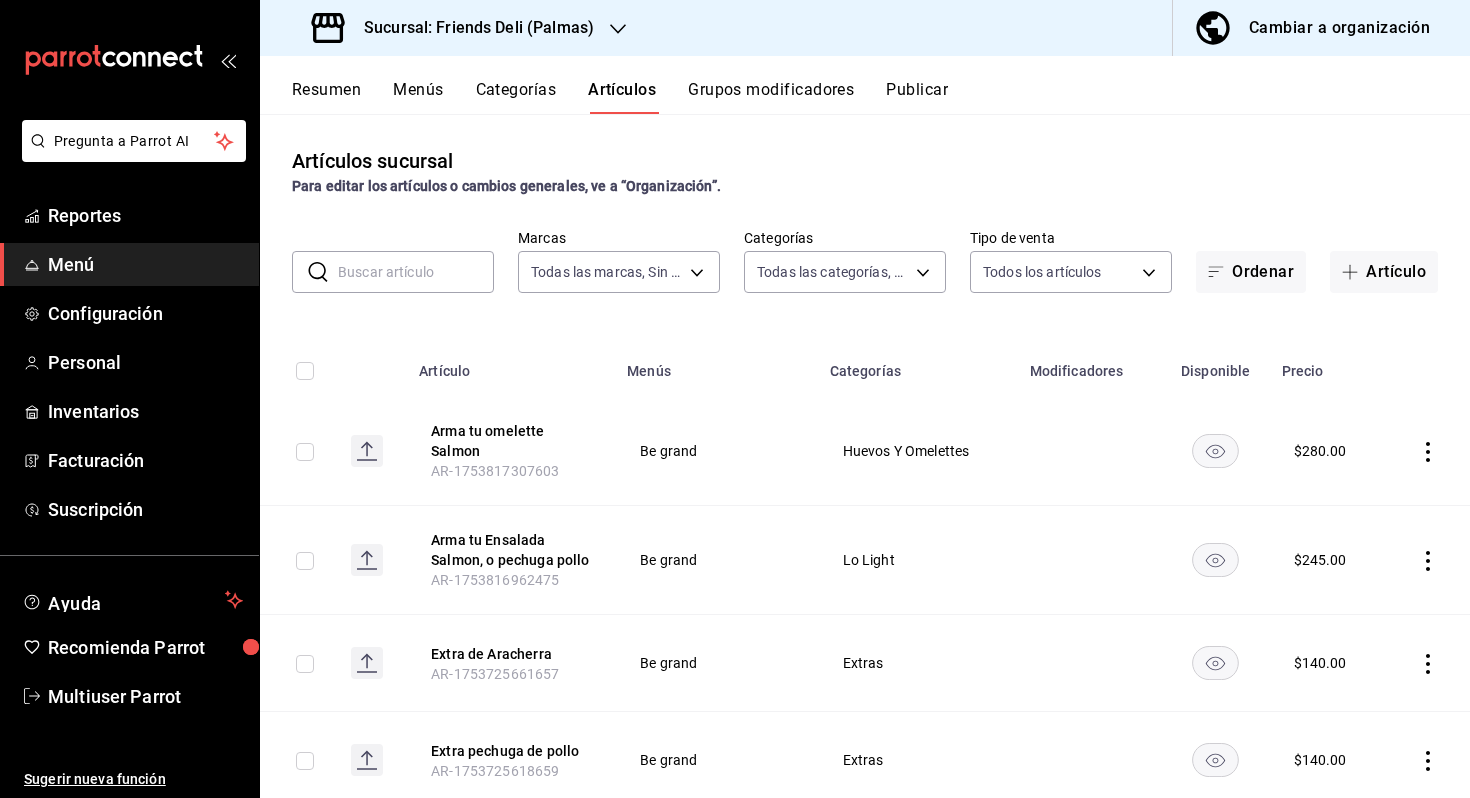 click at bounding box center [416, 272] 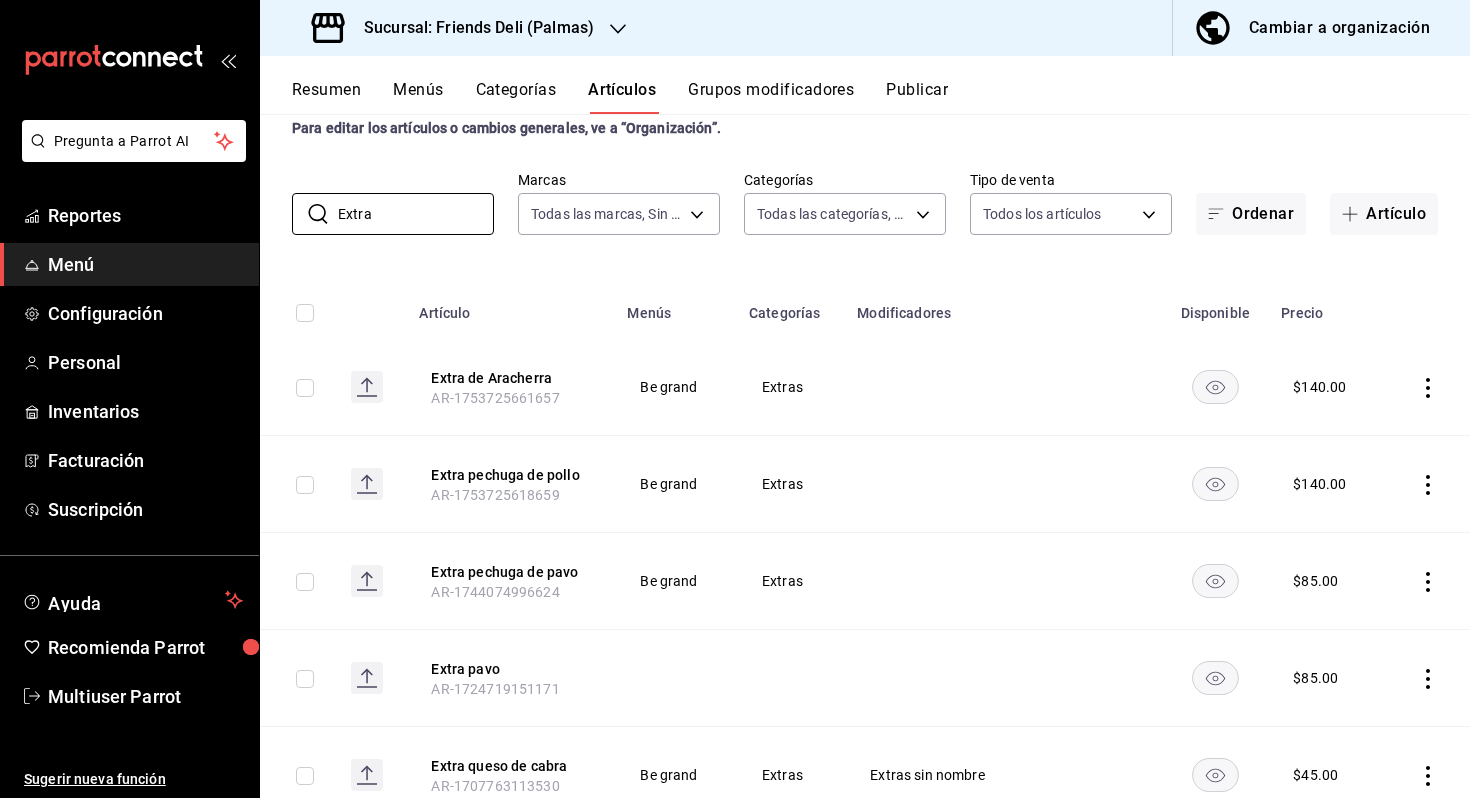 scroll, scrollTop: 0, scrollLeft: 0, axis: both 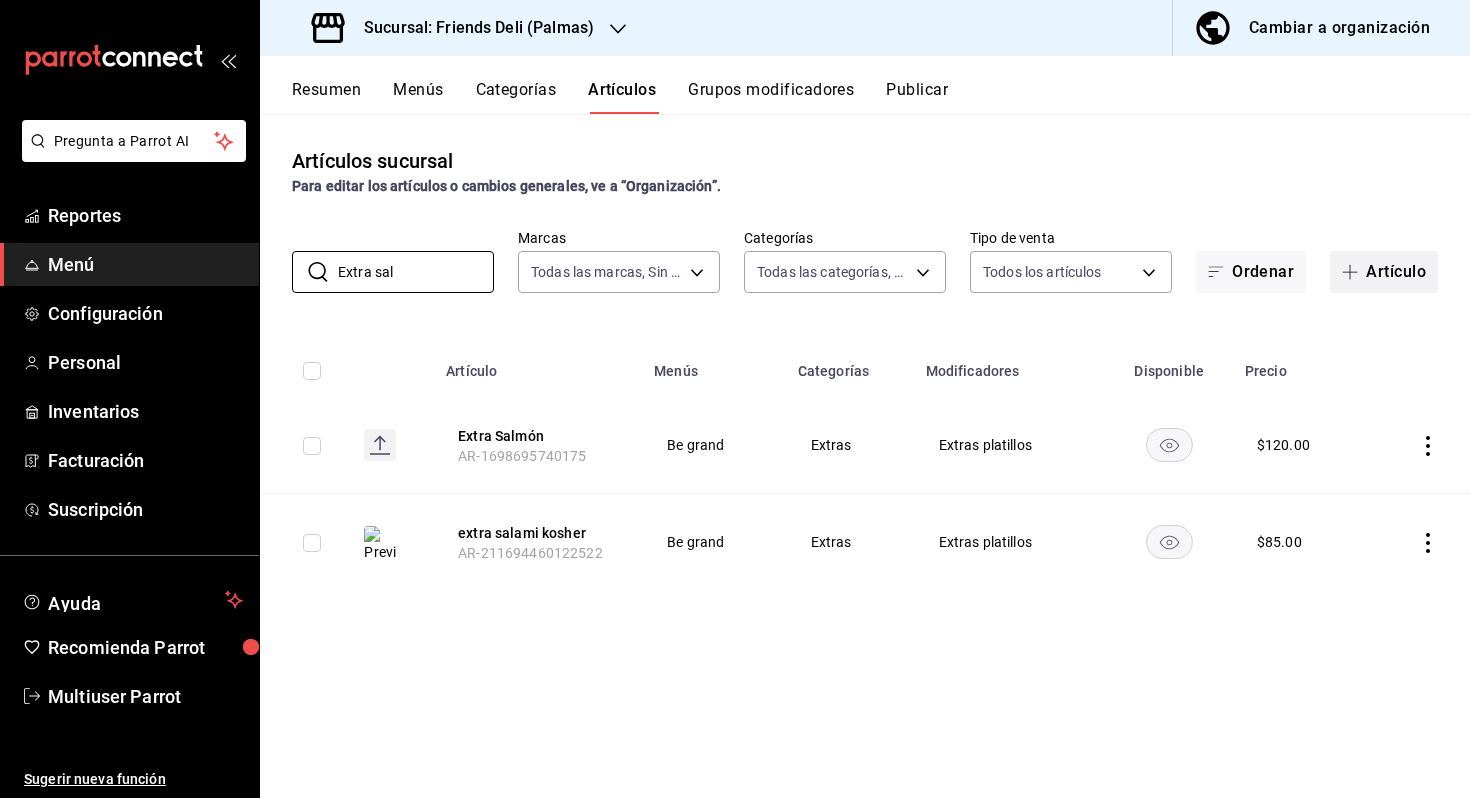 type on "Extra sal" 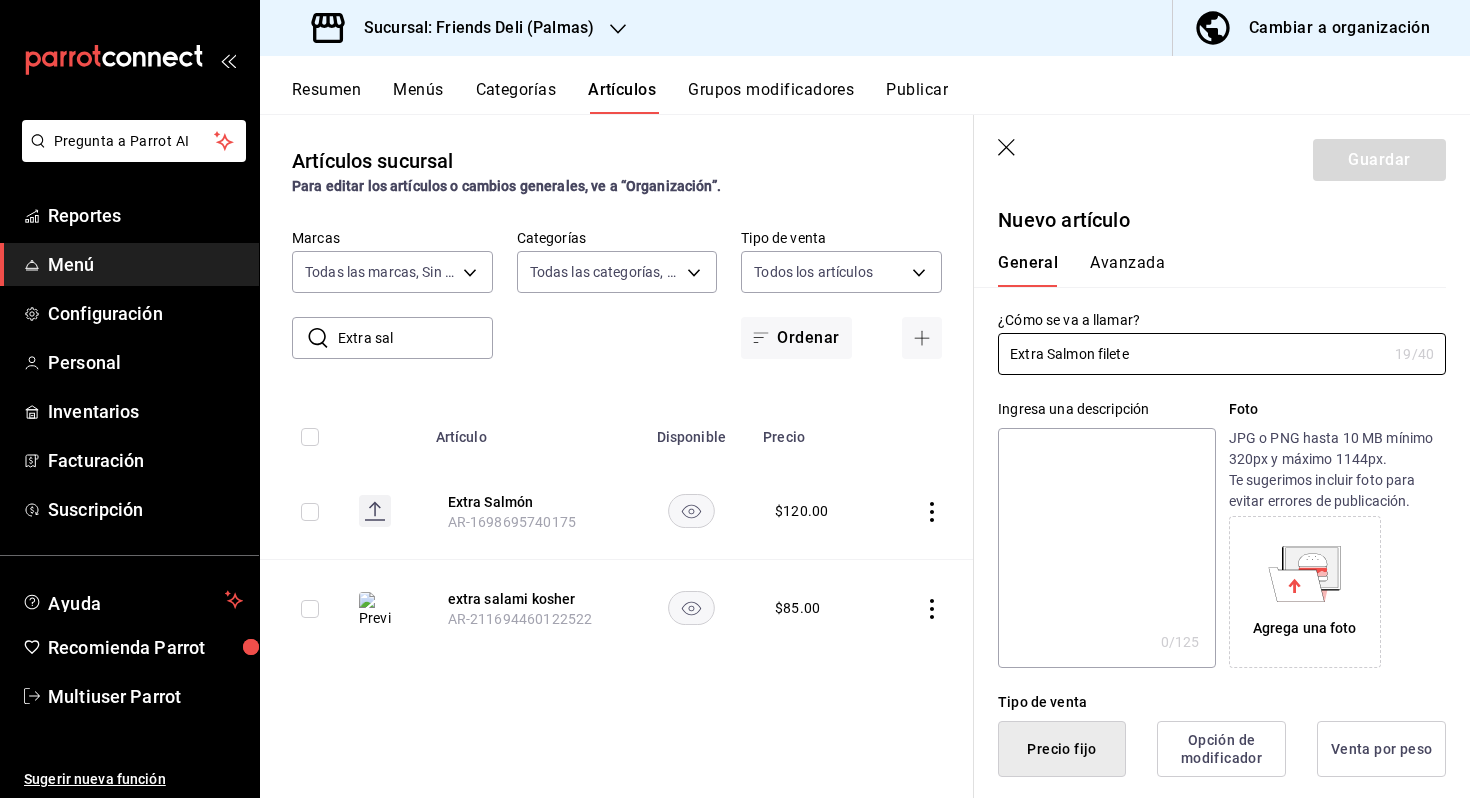 type on "Extra Salmon filete" 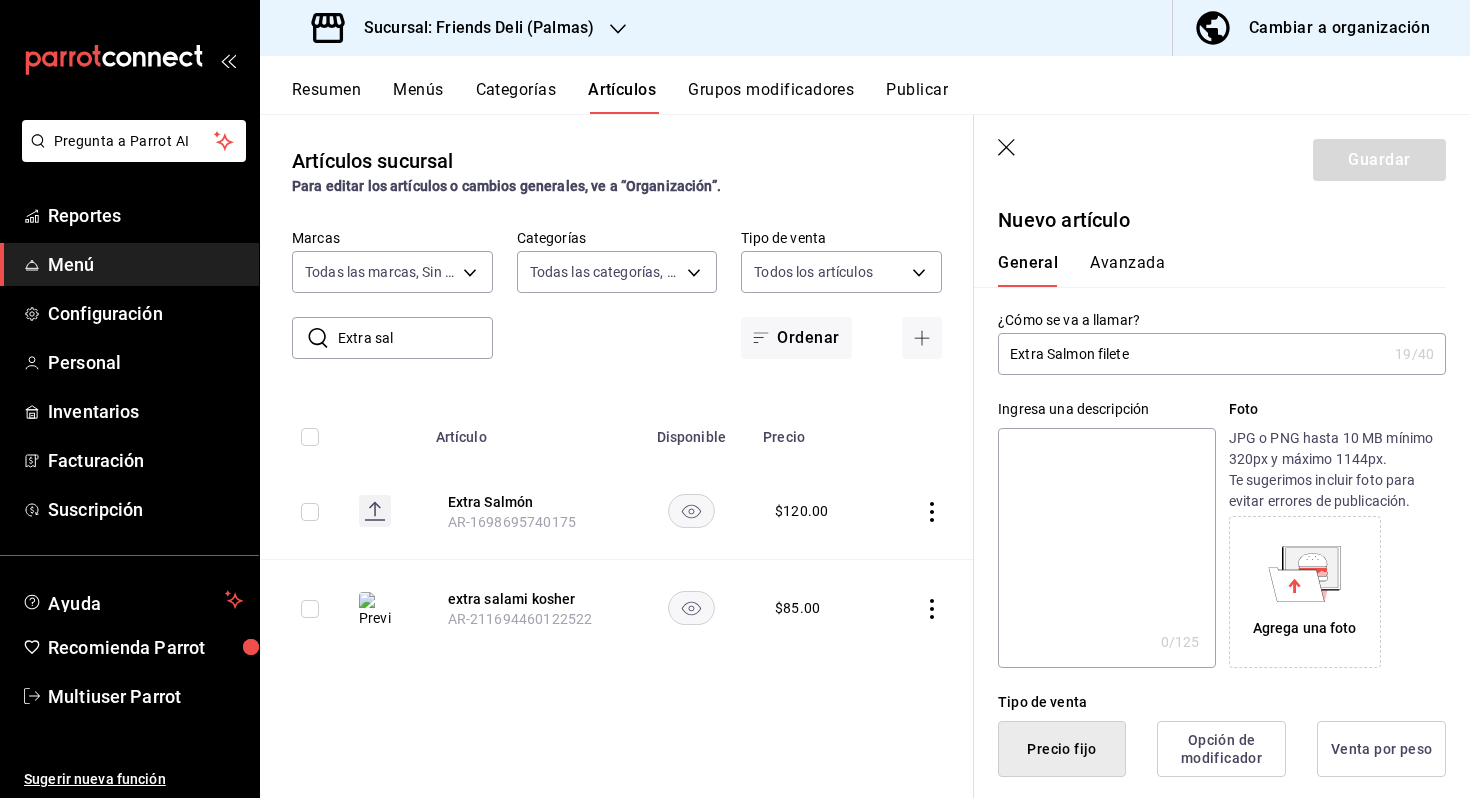 scroll, scrollTop: 193, scrollLeft: 0, axis: vertical 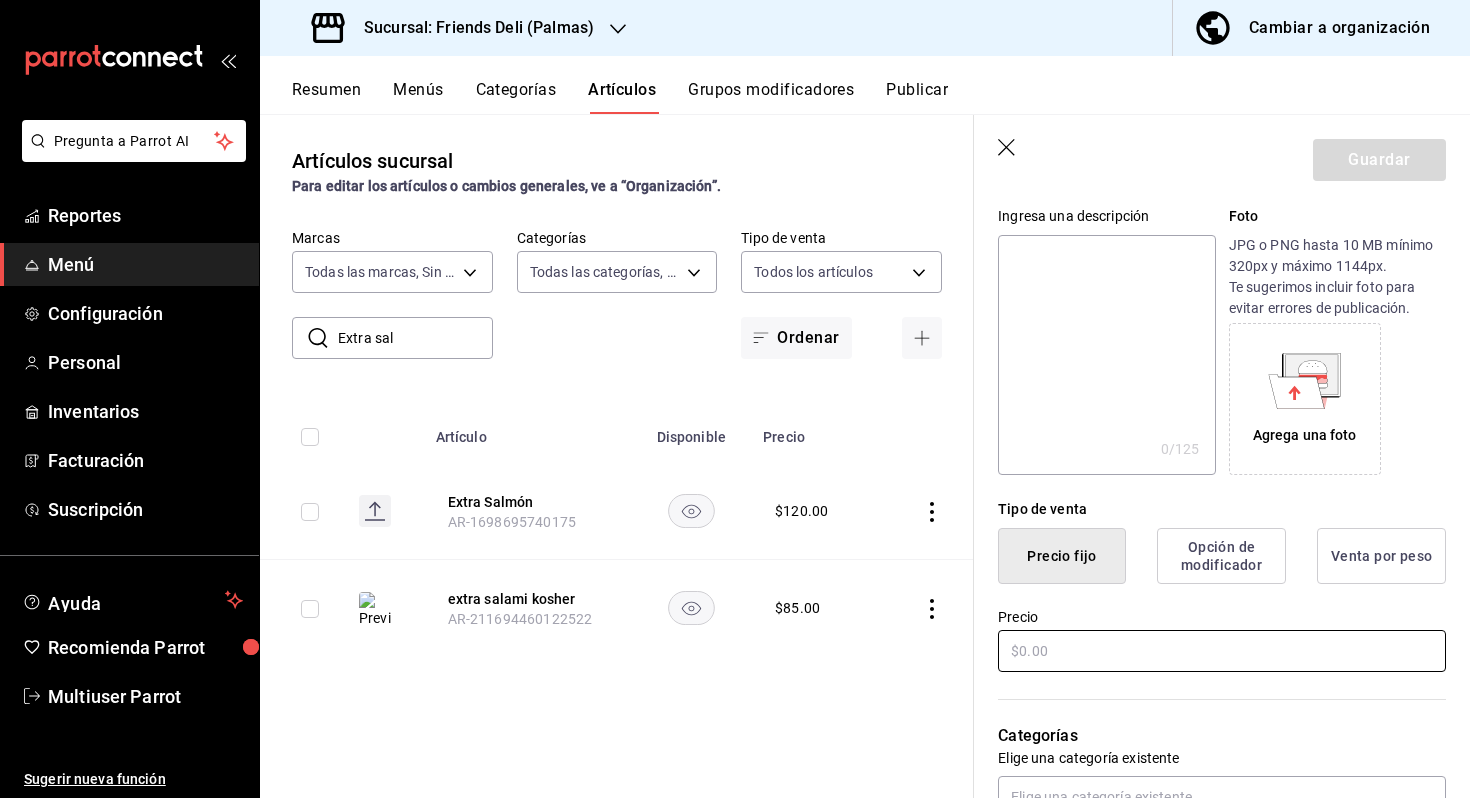 click at bounding box center (1222, 651) 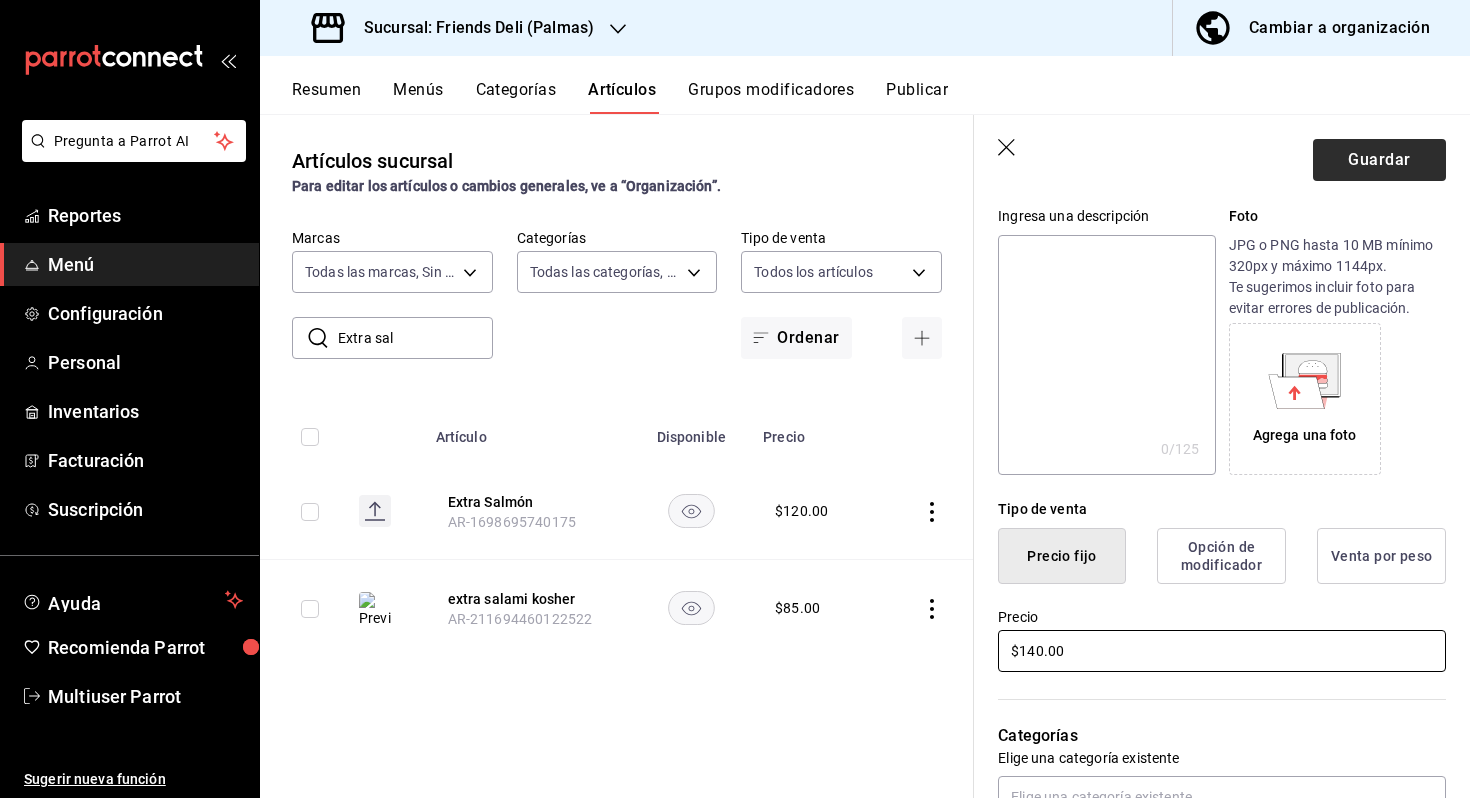 type on "$140.00" 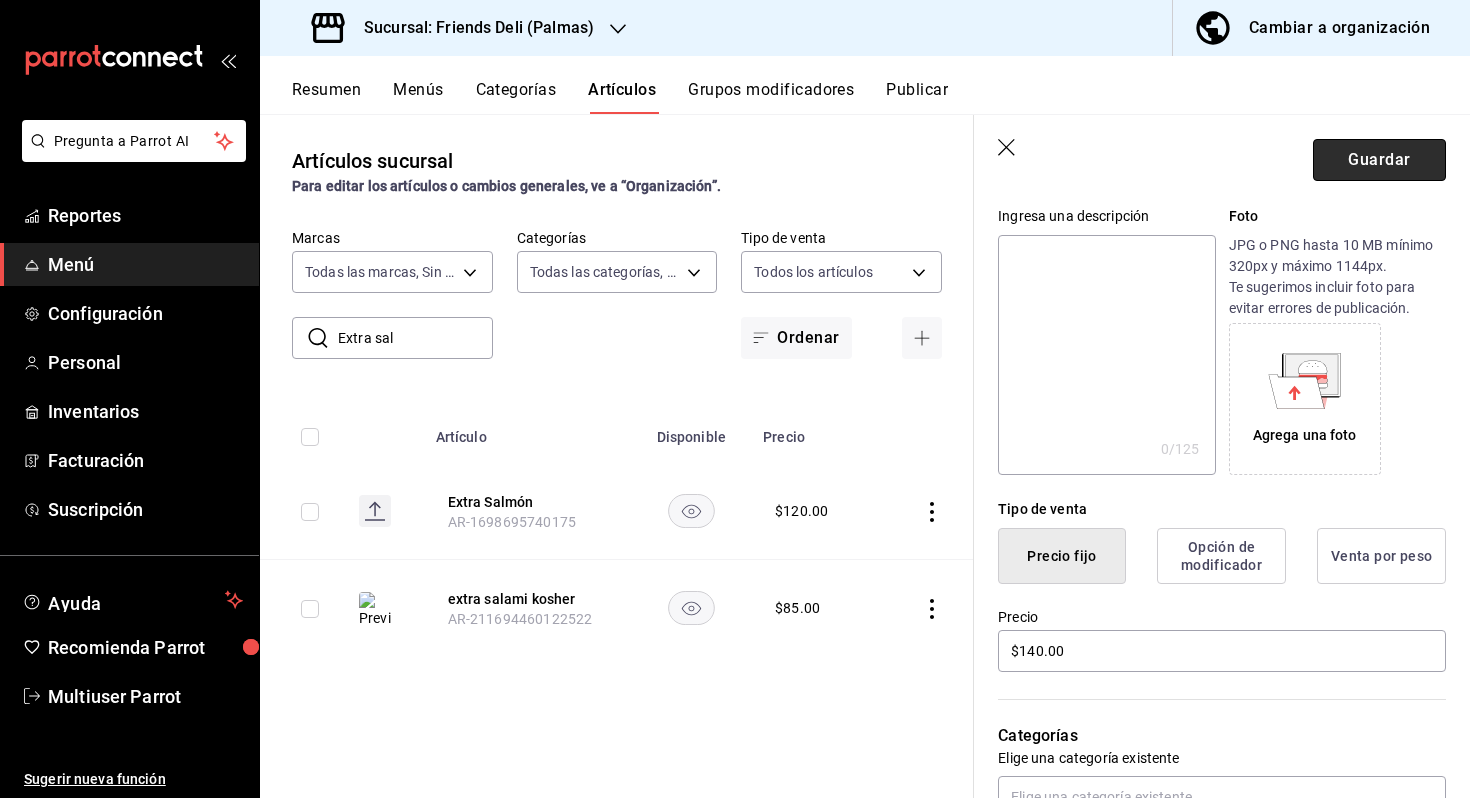 click on "Guardar" at bounding box center [1379, 160] 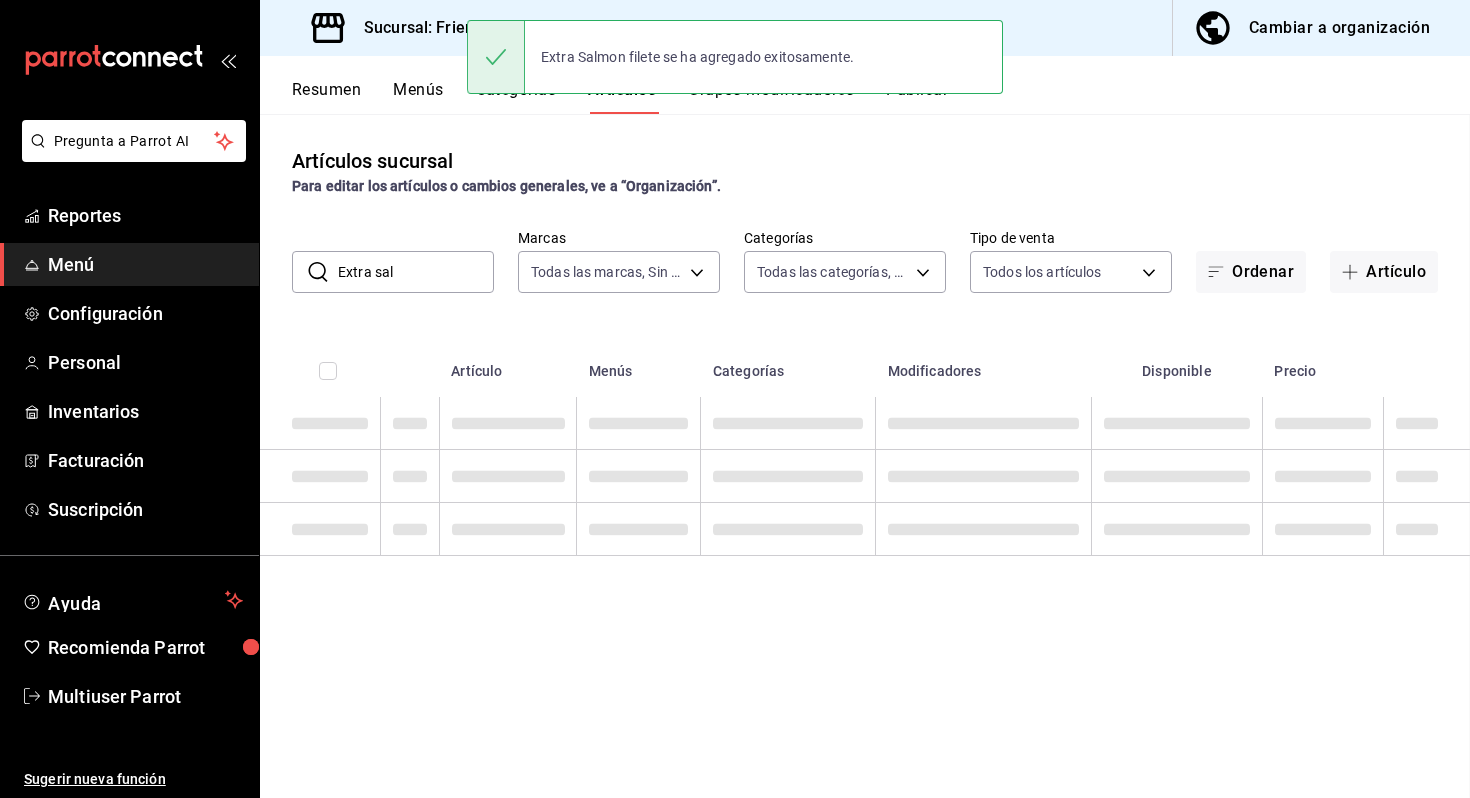 scroll, scrollTop: 0, scrollLeft: 0, axis: both 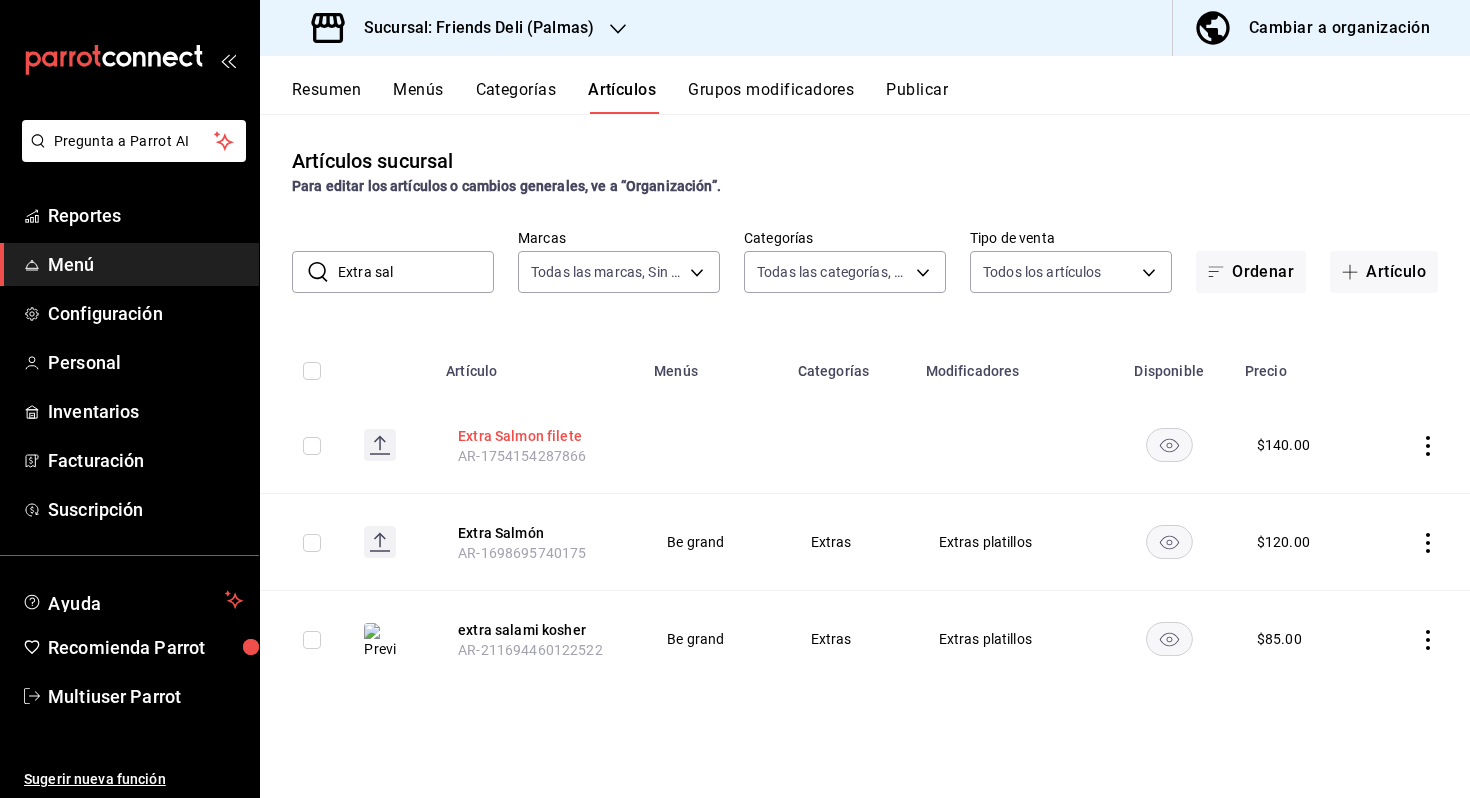 click on "Extra Salmon filete" at bounding box center (538, 436) 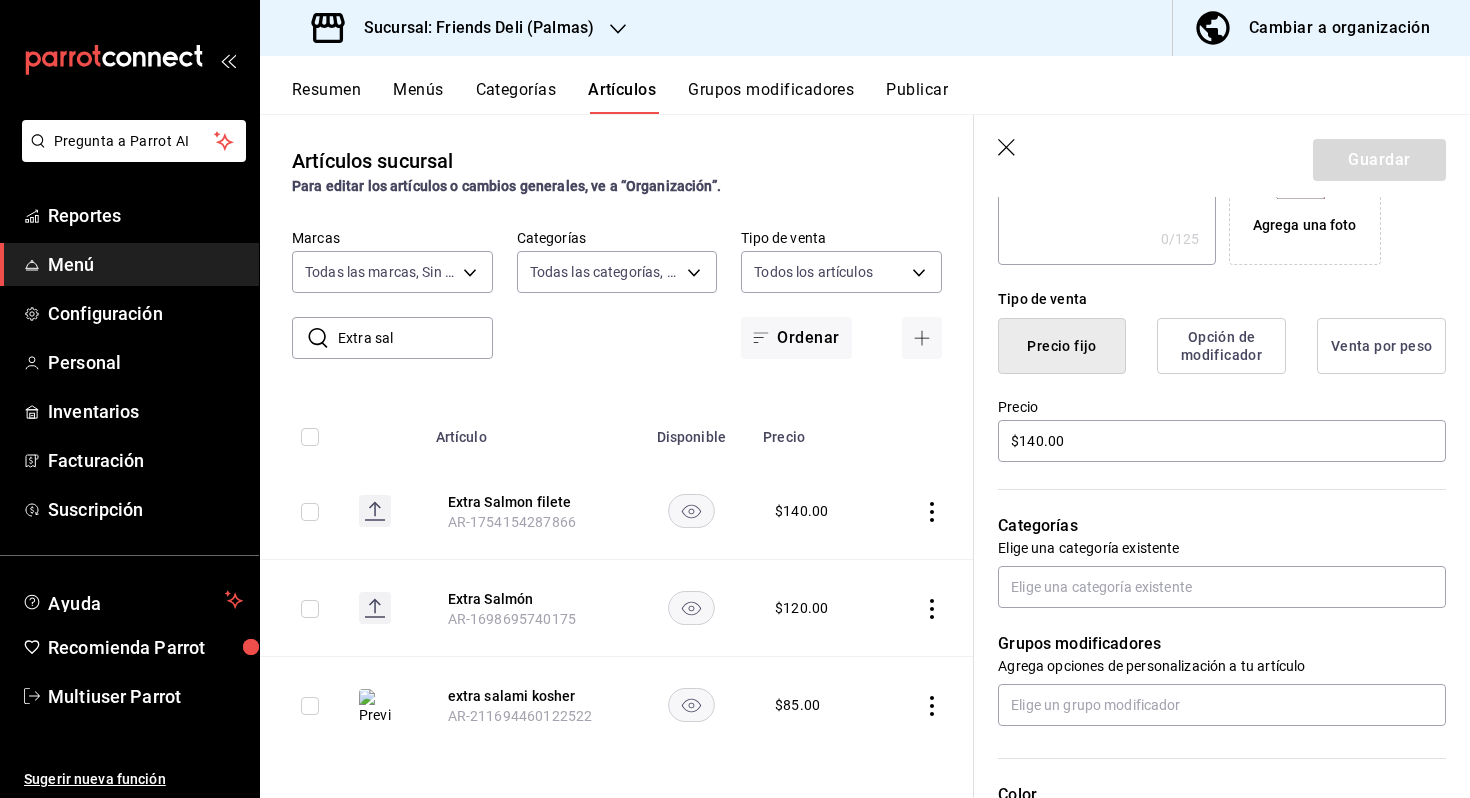 scroll, scrollTop: 446, scrollLeft: 0, axis: vertical 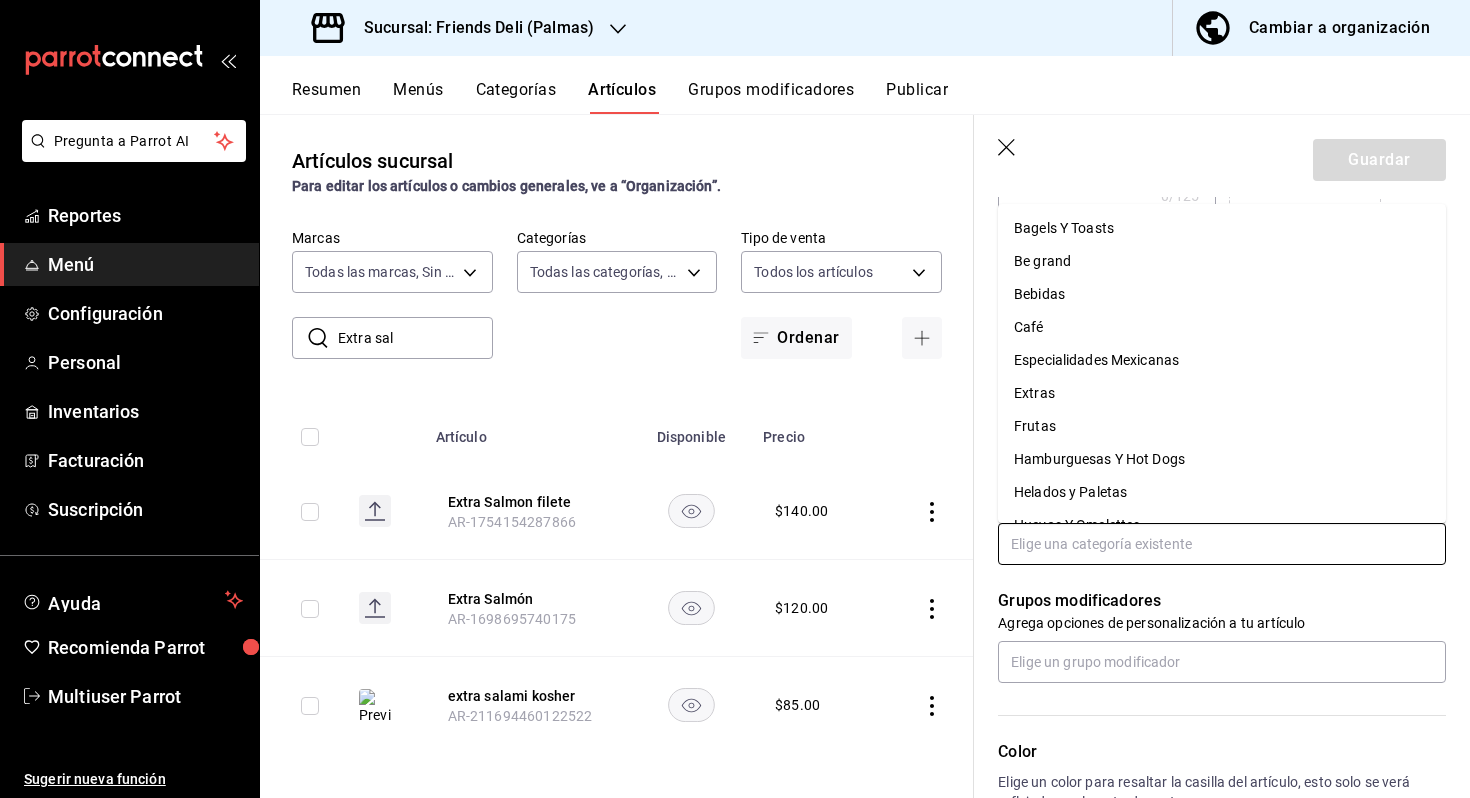 click at bounding box center (1222, 544) 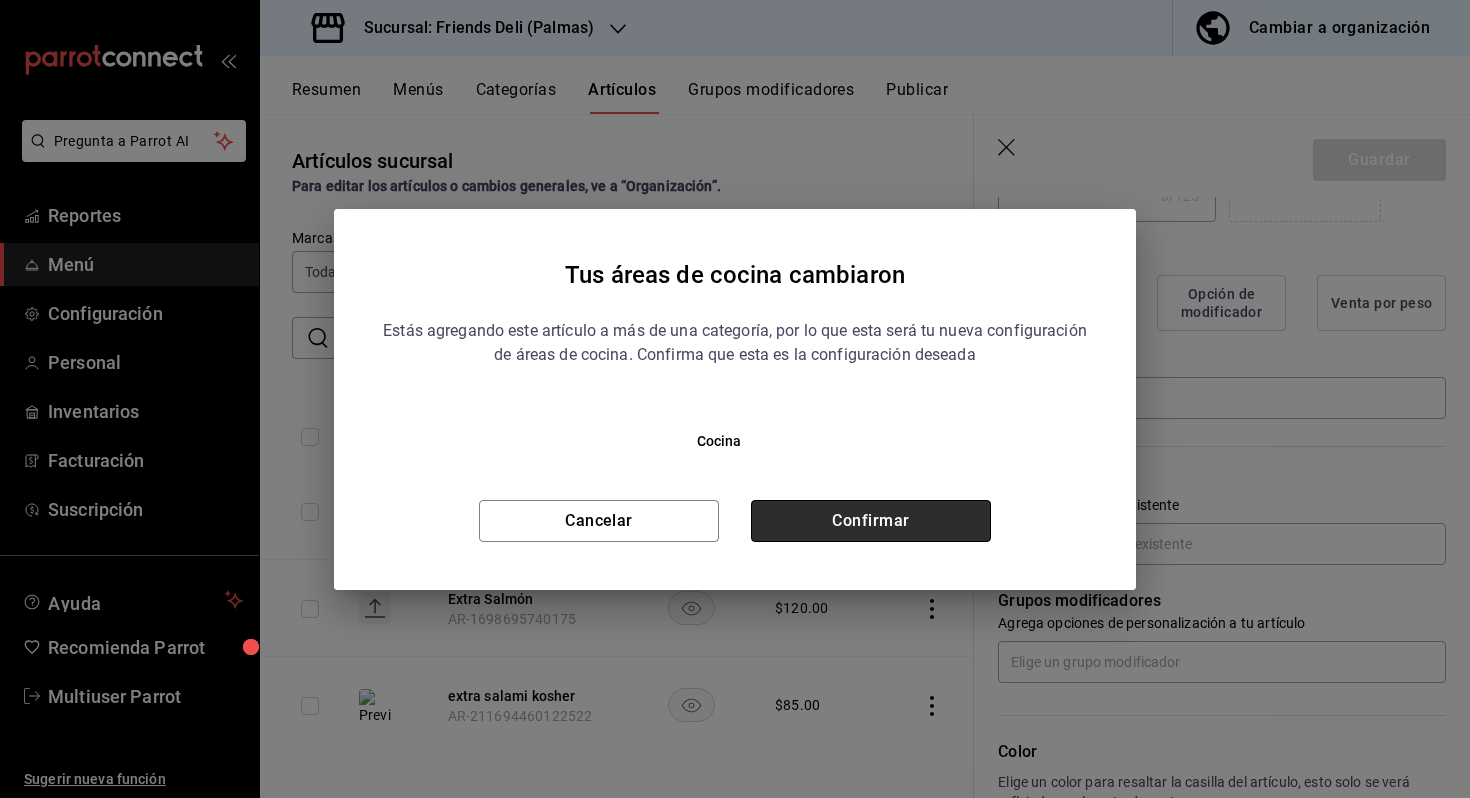 click on "Confirmar" at bounding box center (871, 521) 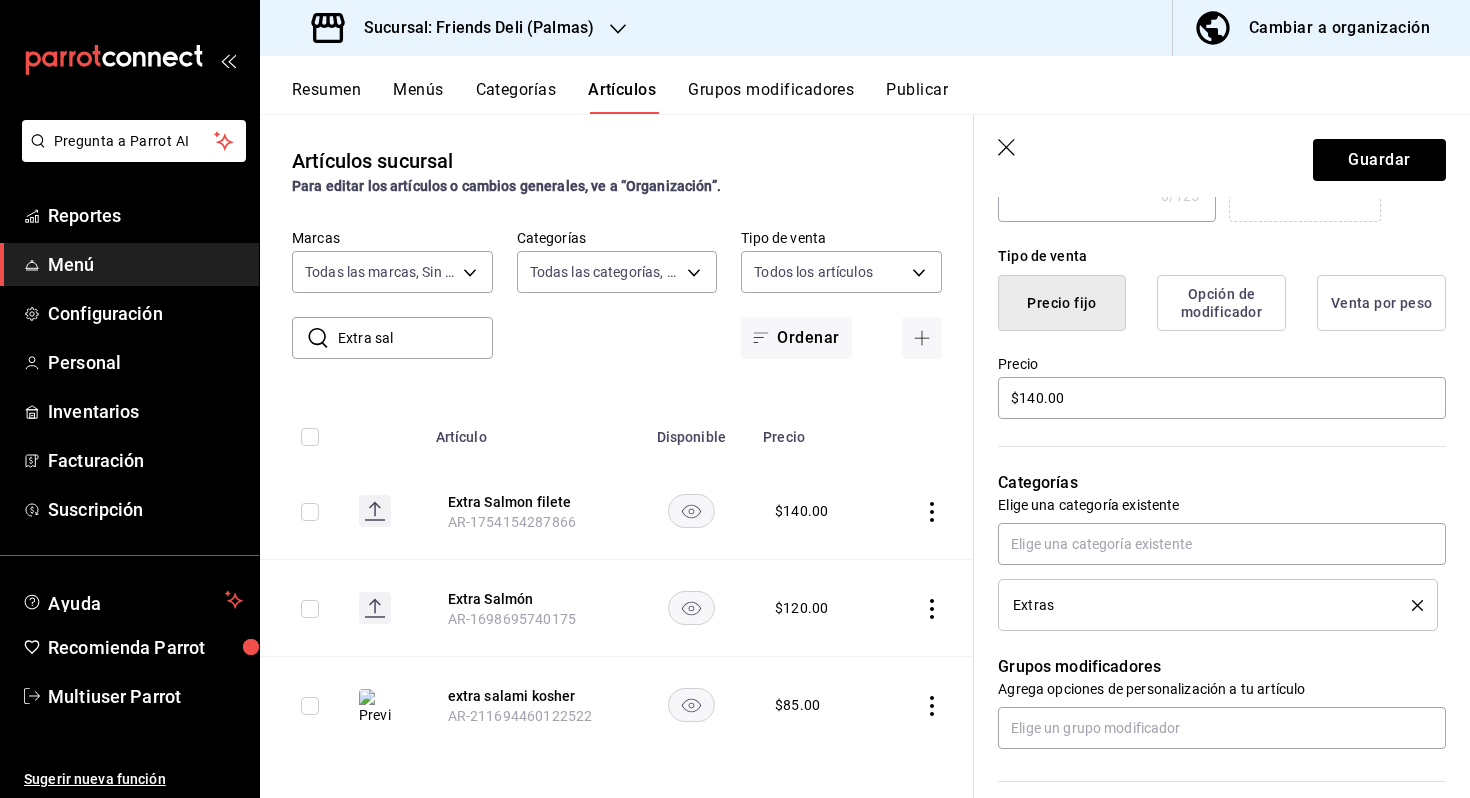 click on "Guardar" at bounding box center (1222, 156) 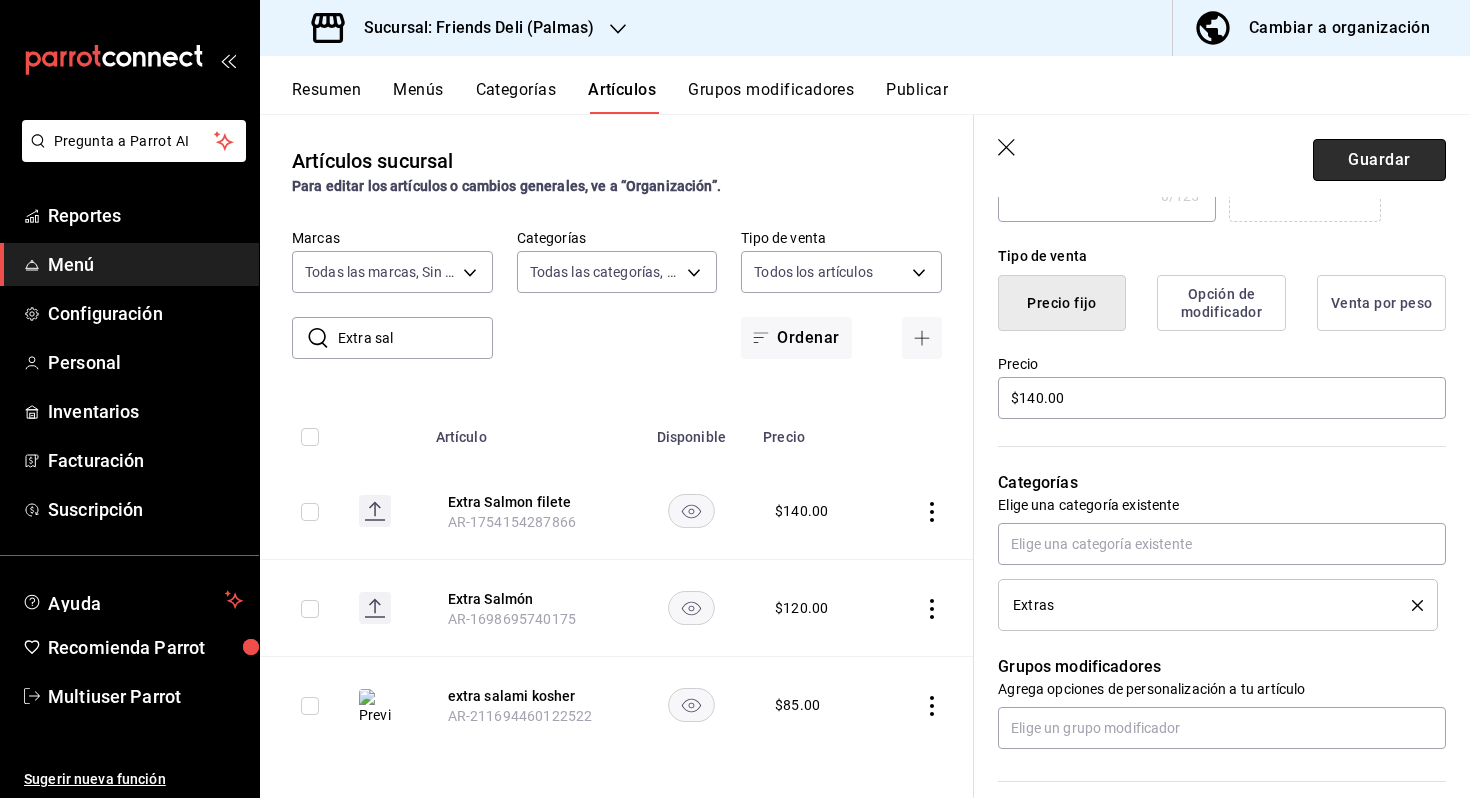 click on "Guardar" at bounding box center [1379, 160] 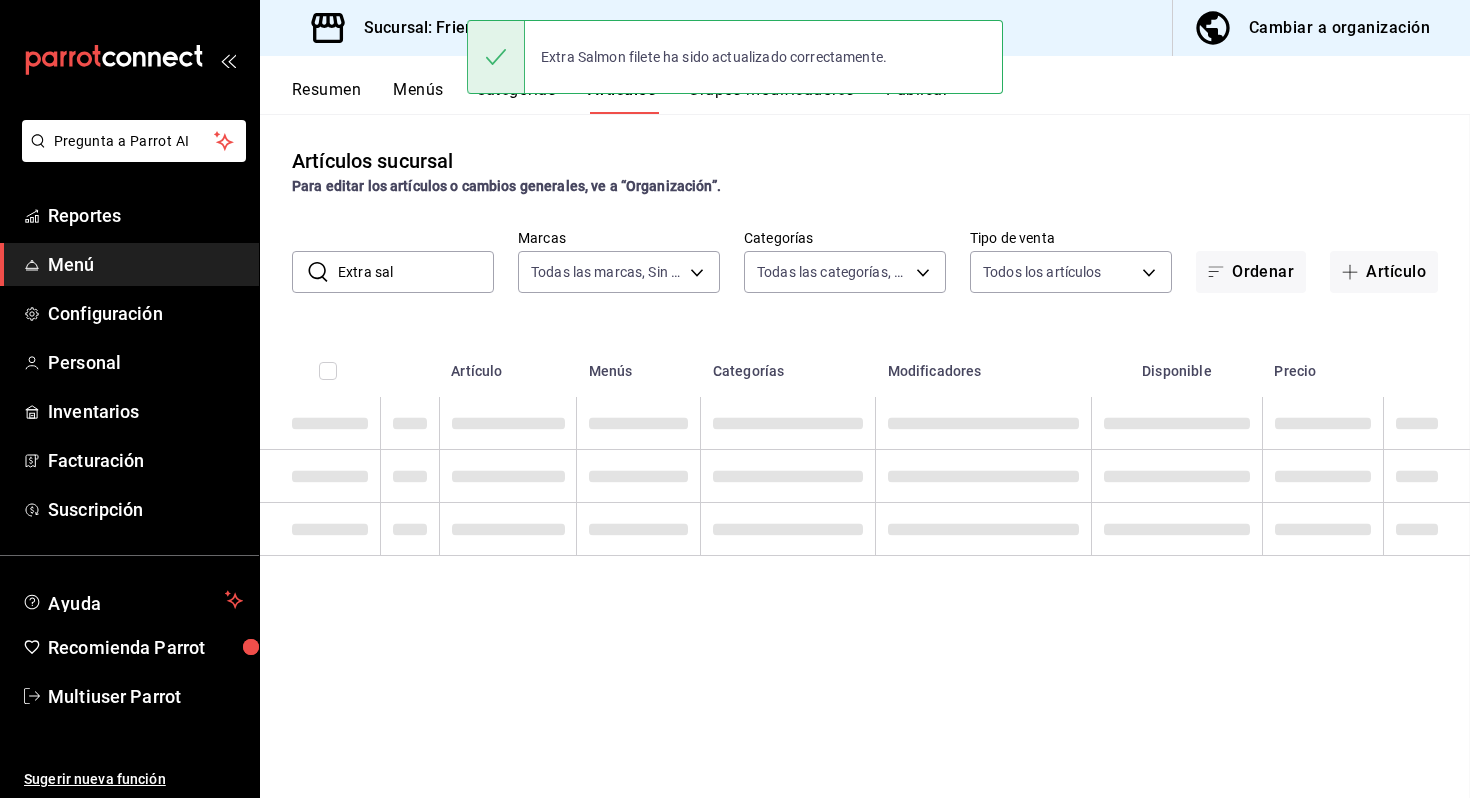 scroll, scrollTop: 0, scrollLeft: 0, axis: both 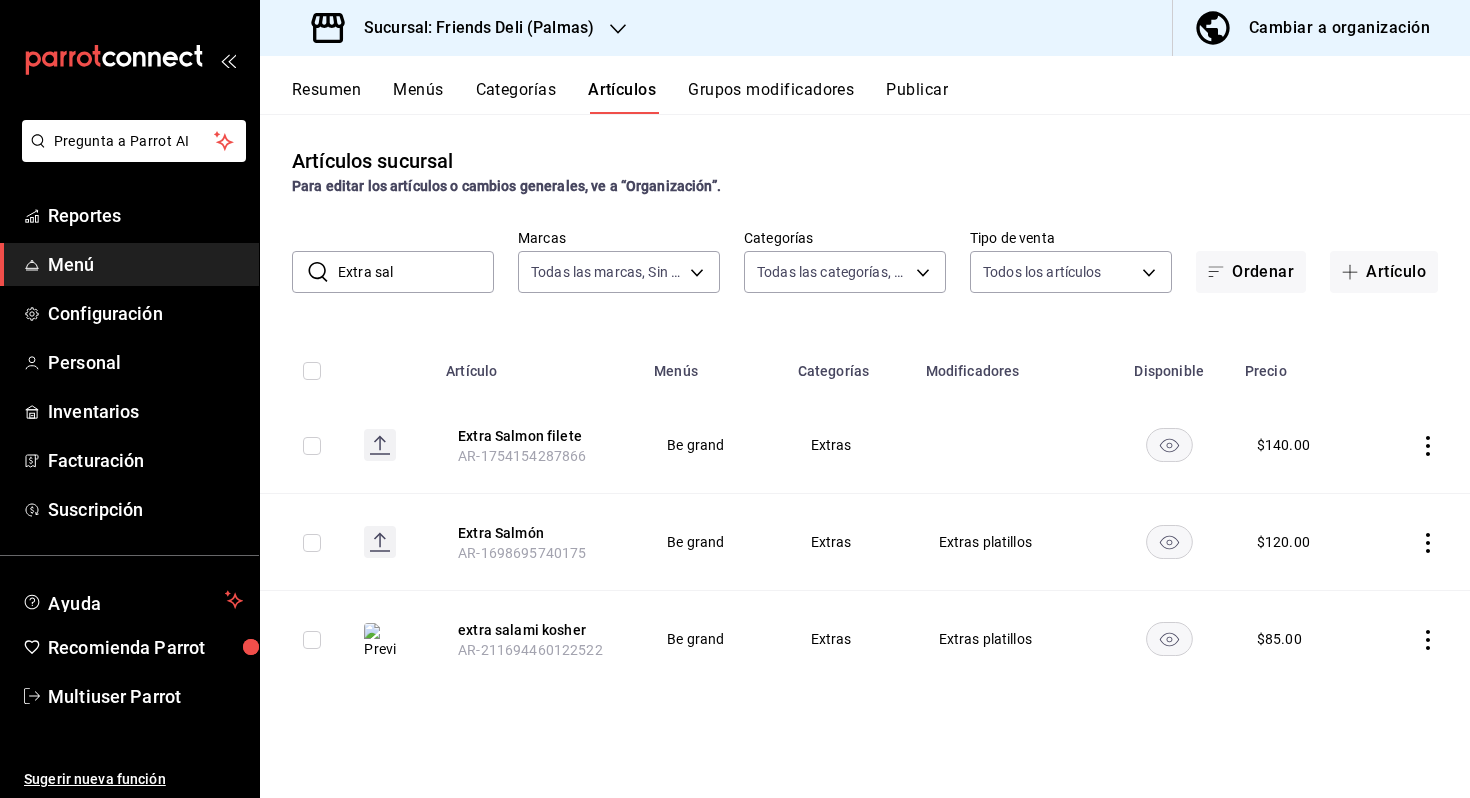 click on "Extra sal" at bounding box center (416, 272) 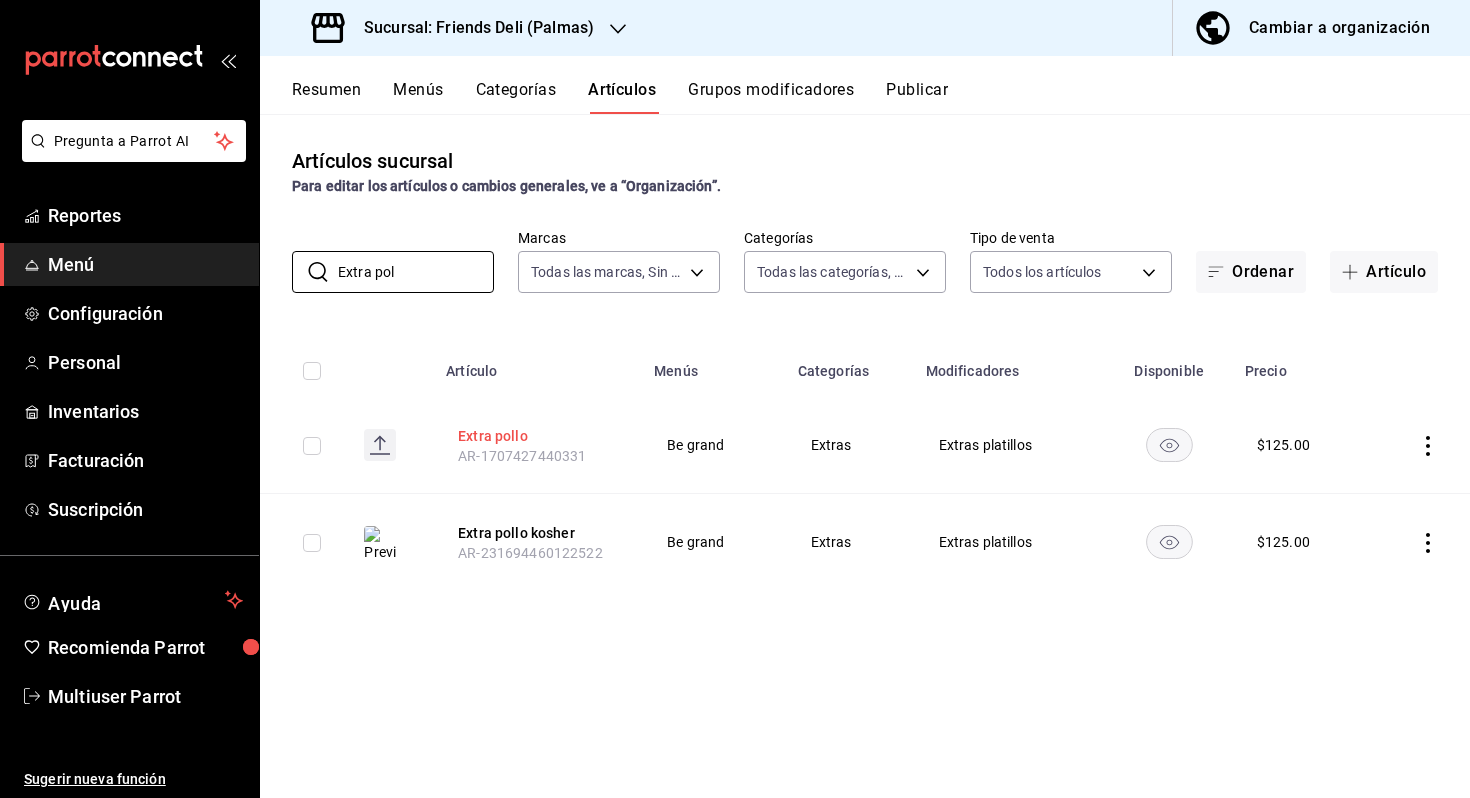 type on "Extra pol" 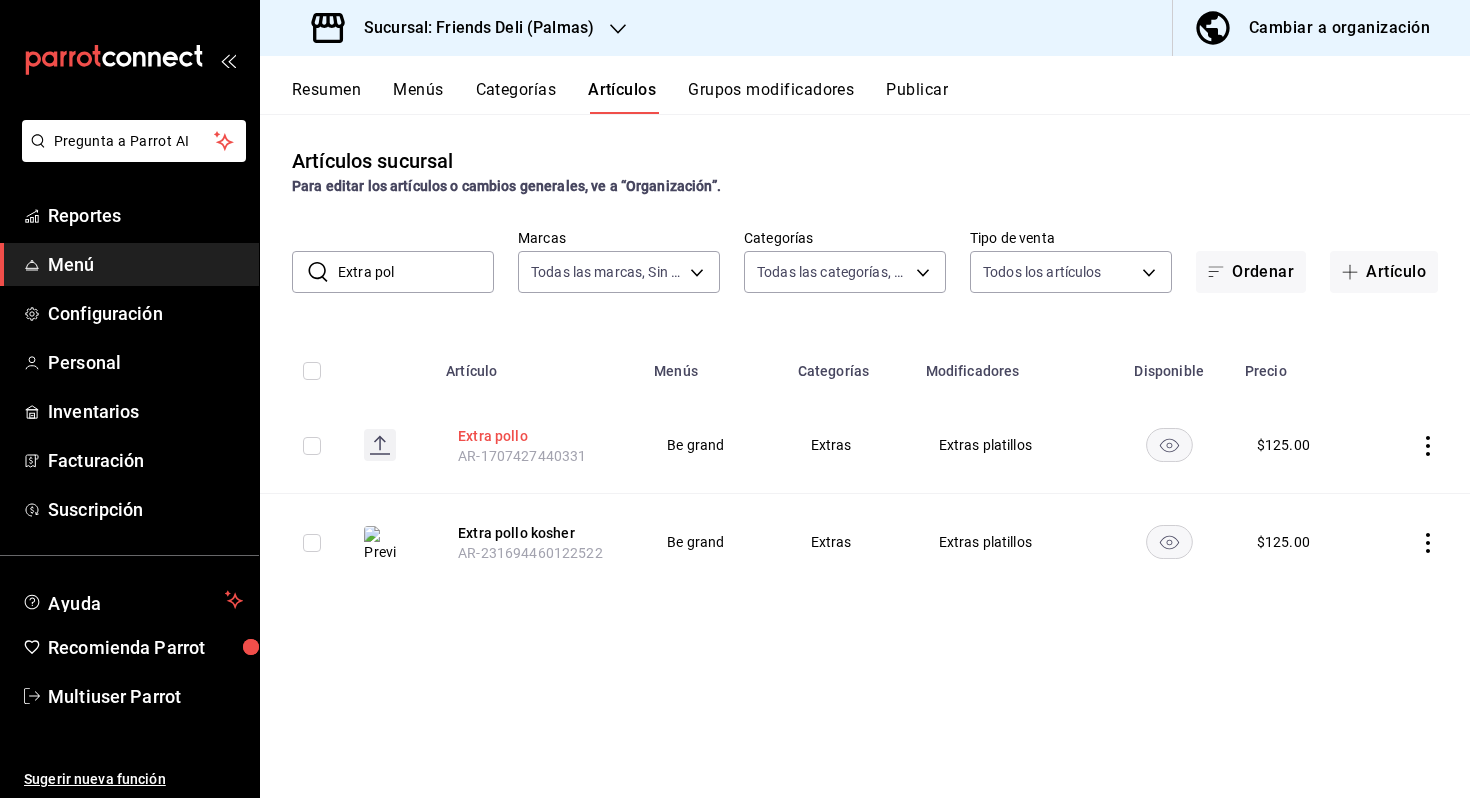 click on "Extra pollo" at bounding box center (538, 436) 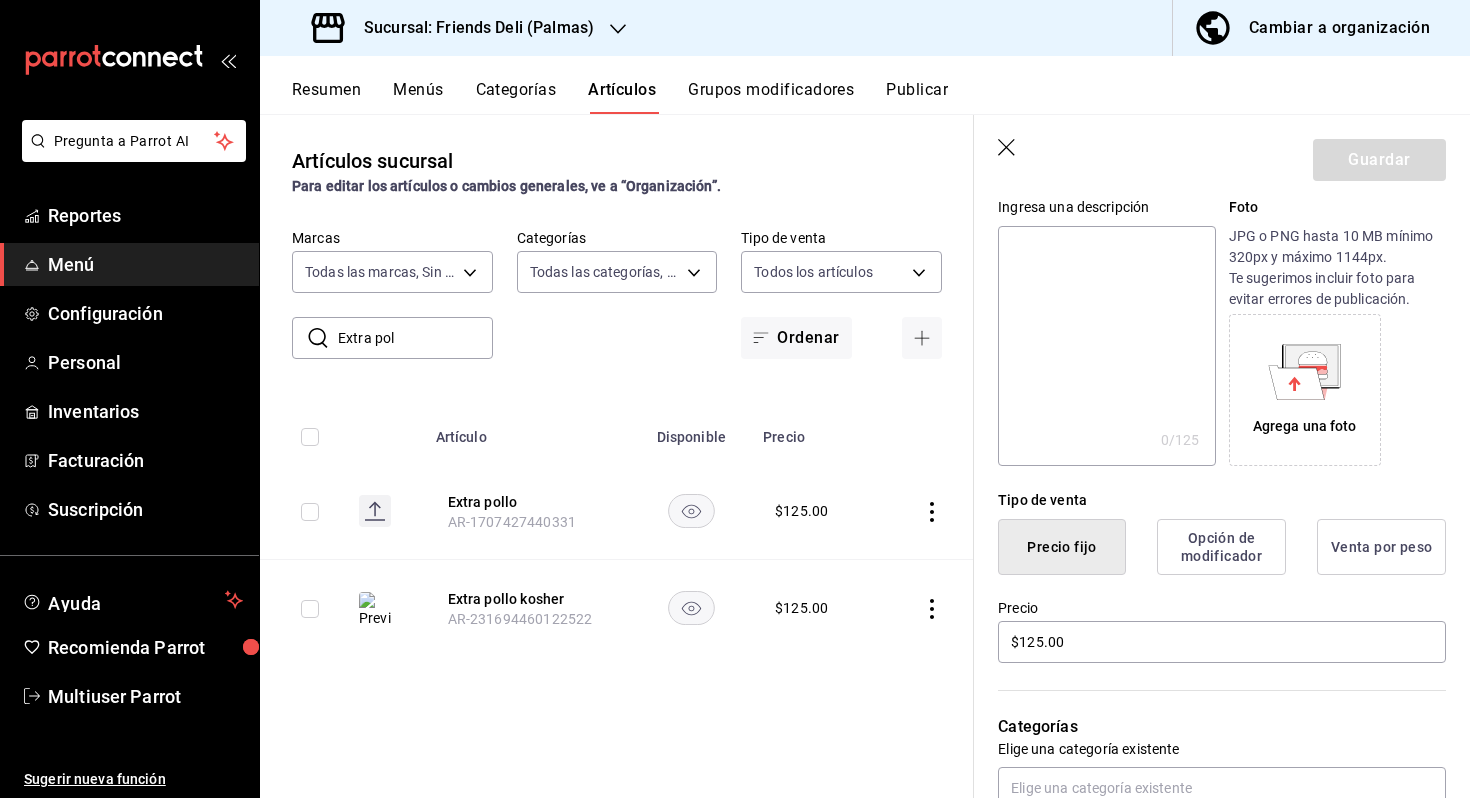 scroll, scrollTop: 204, scrollLeft: 0, axis: vertical 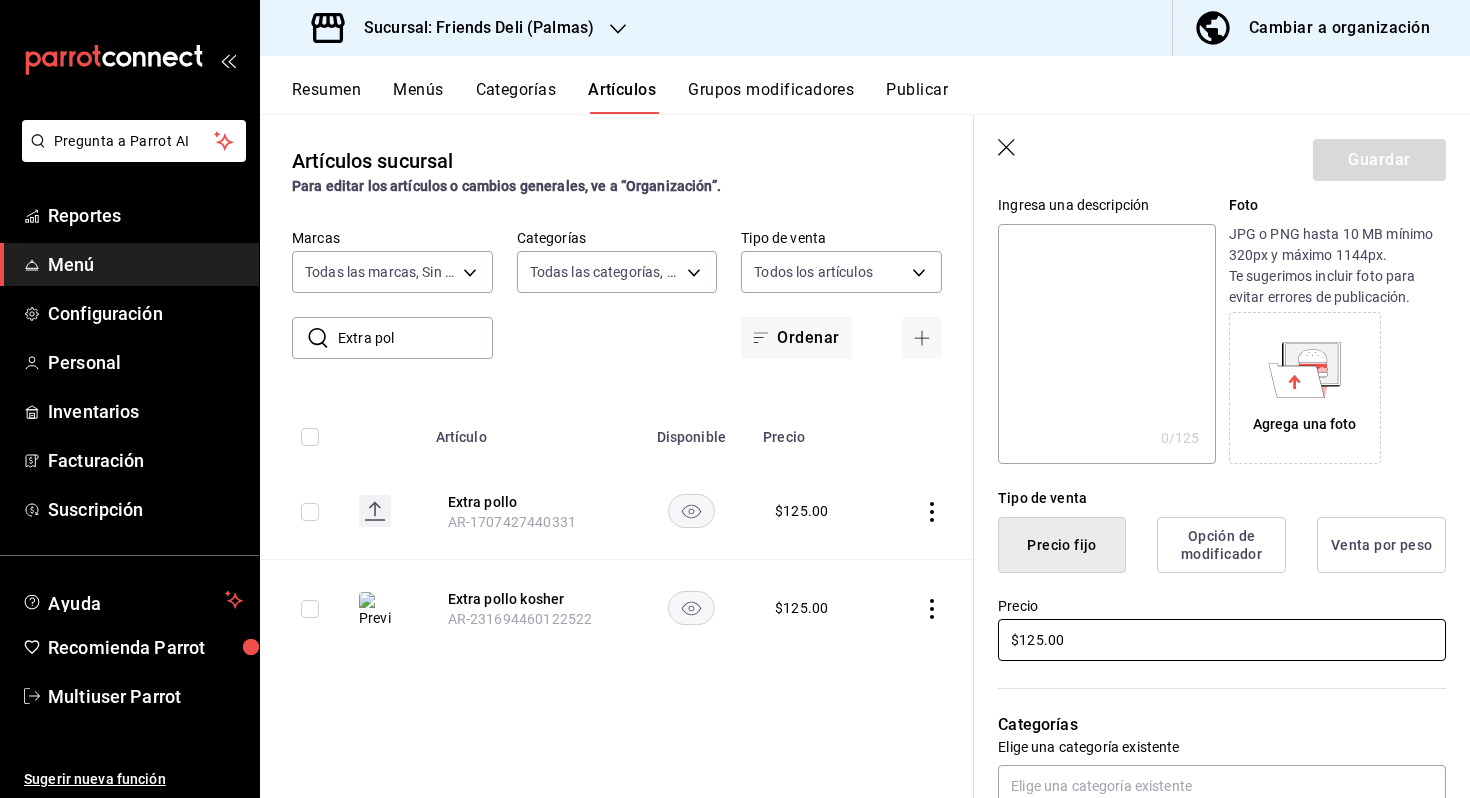click on "$125.00" at bounding box center [1222, 640] 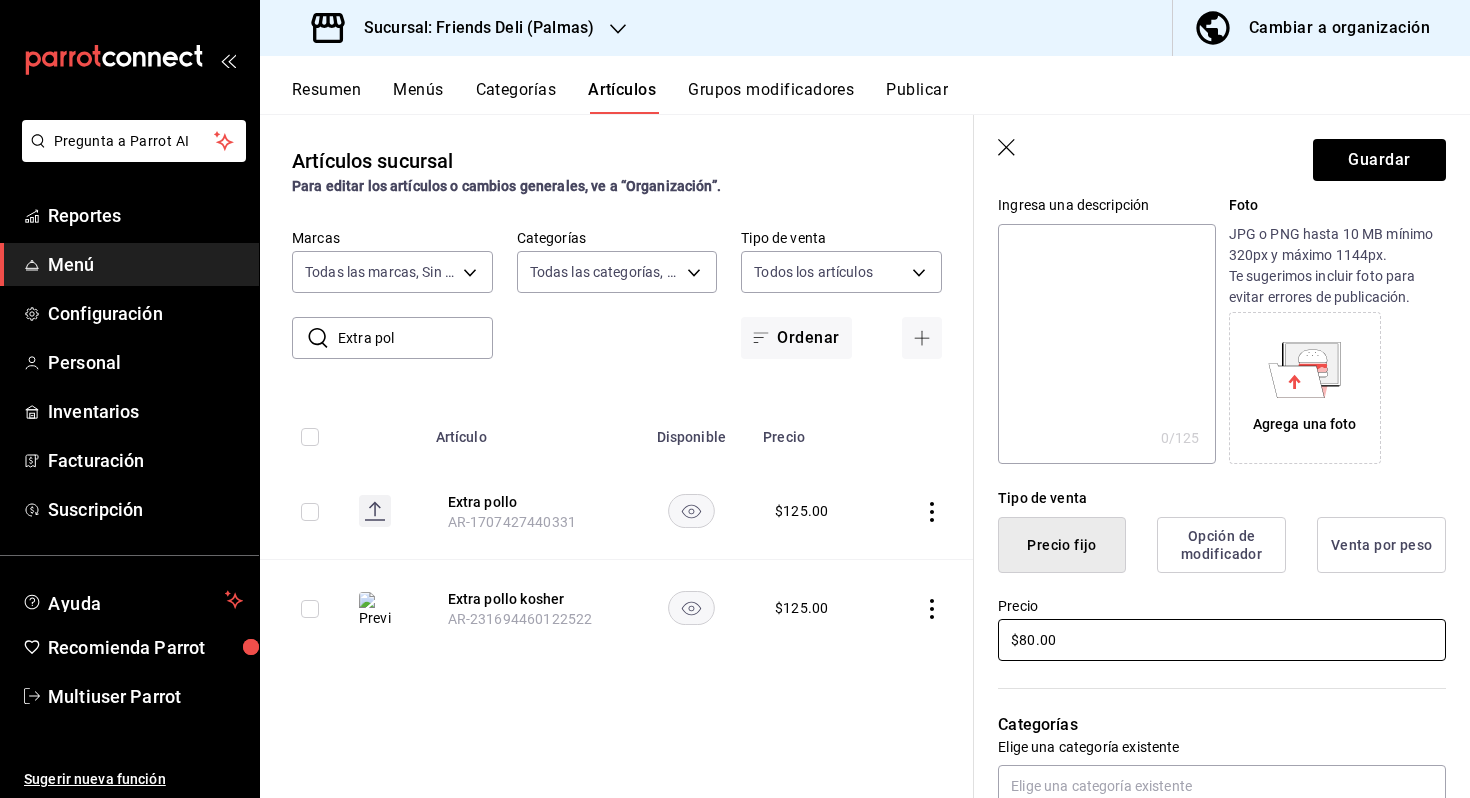type on "$80.00" 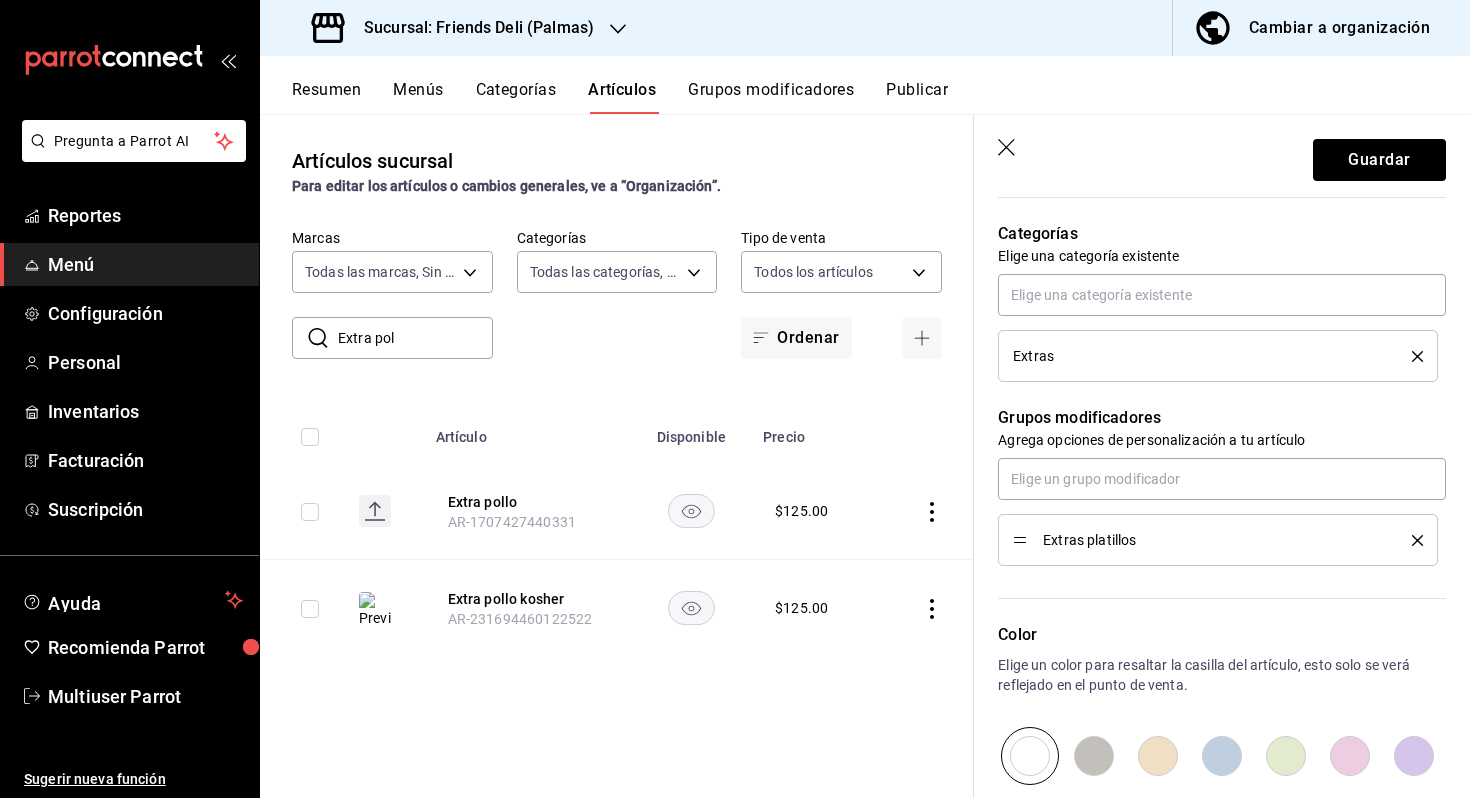 scroll, scrollTop: 709, scrollLeft: 0, axis: vertical 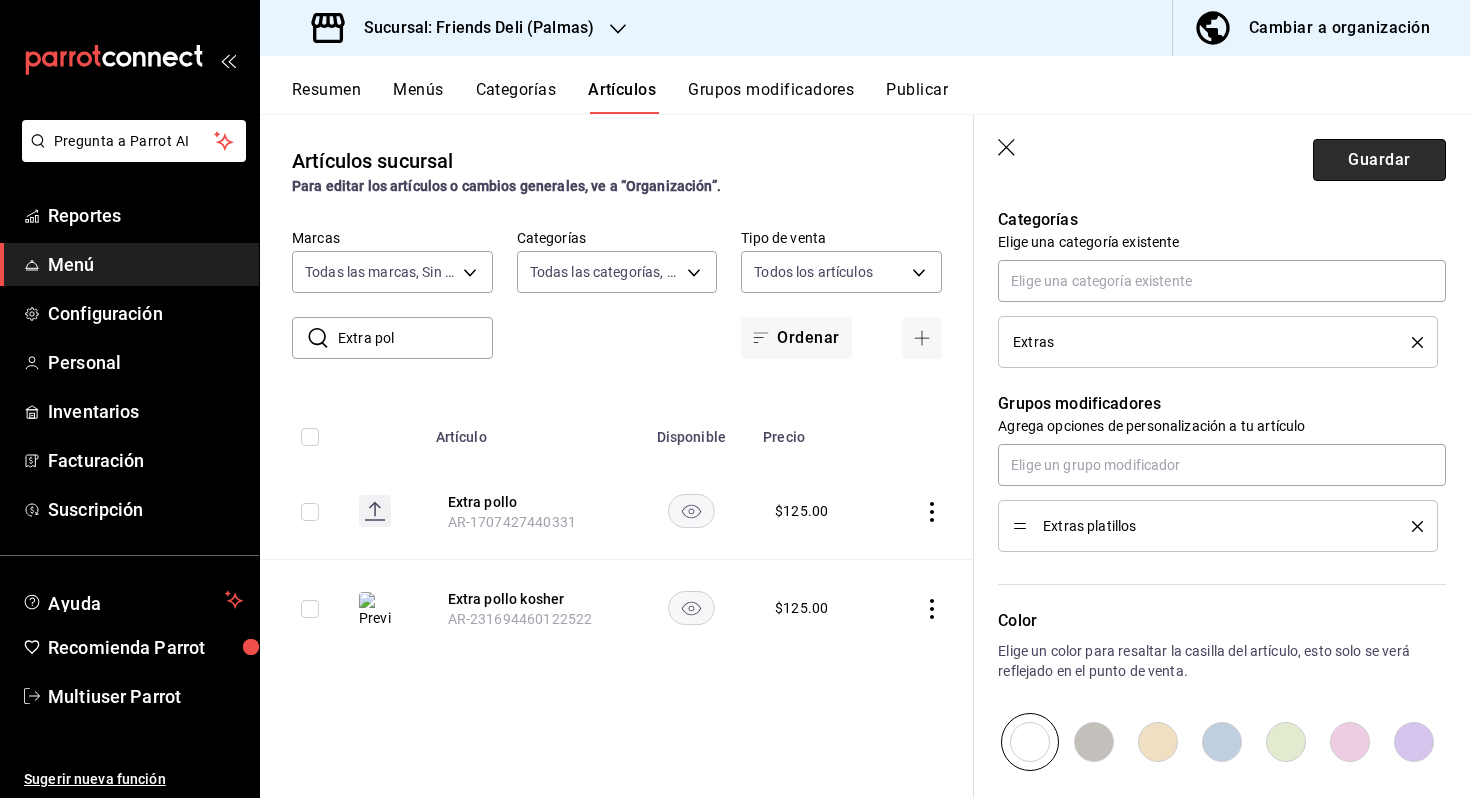 click on "Guardar" at bounding box center [1379, 160] 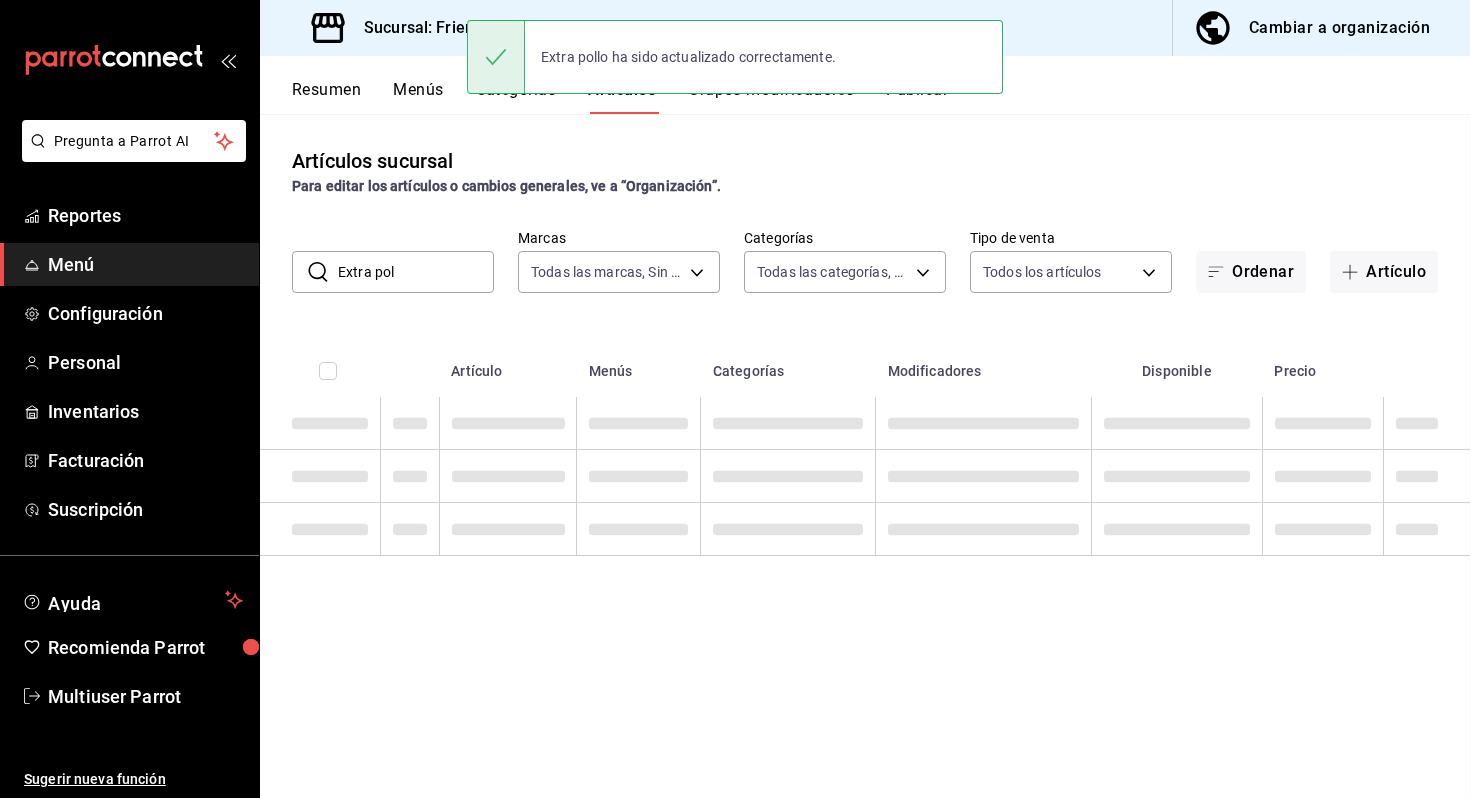 scroll, scrollTop: 0, scrollLeft: 0, axis: both 